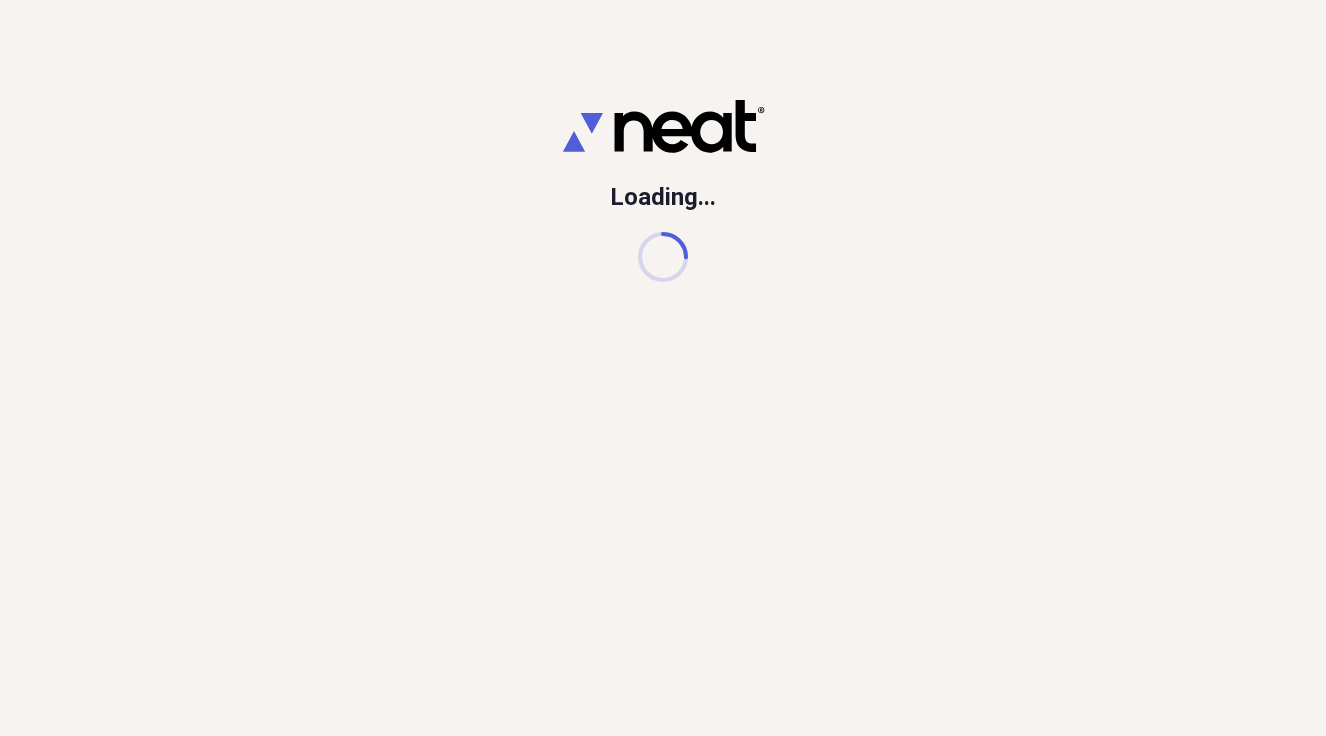 scroll, scrollTop: 0, scrollLeft: 0, axis: both 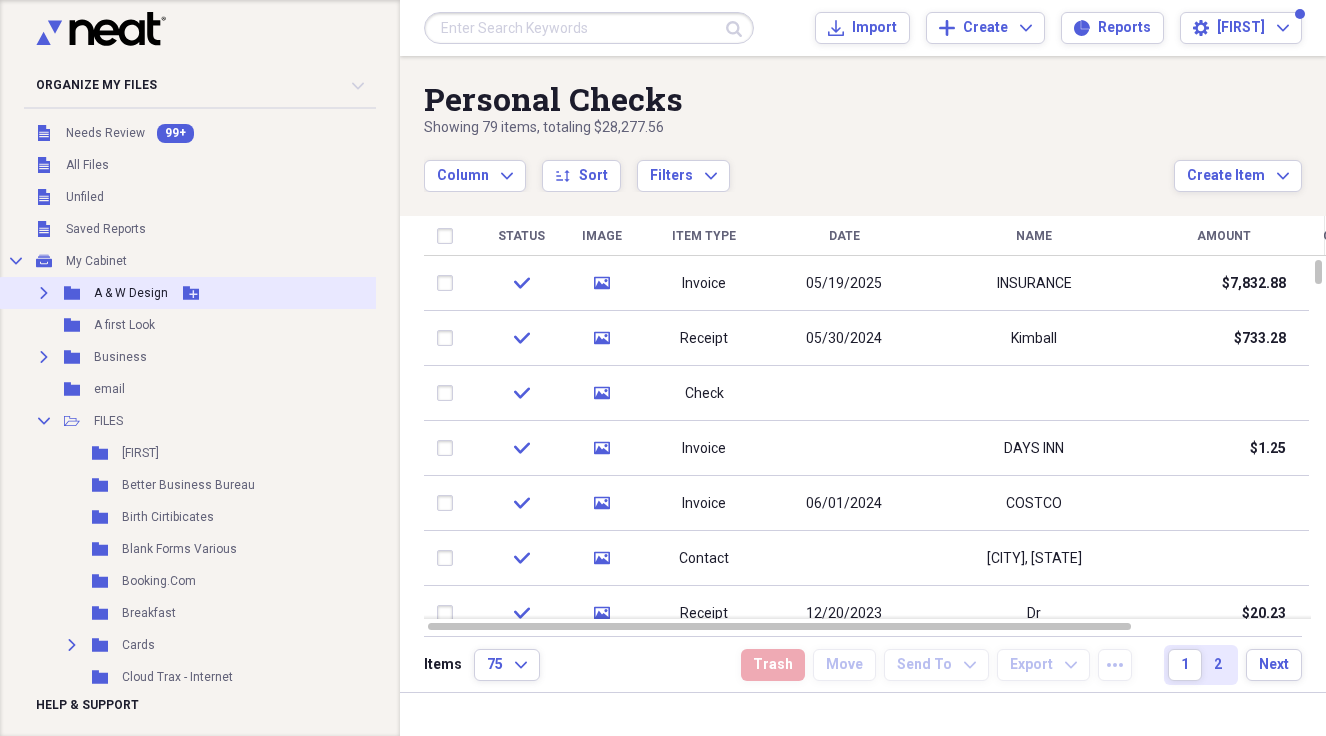 click on "Expand" 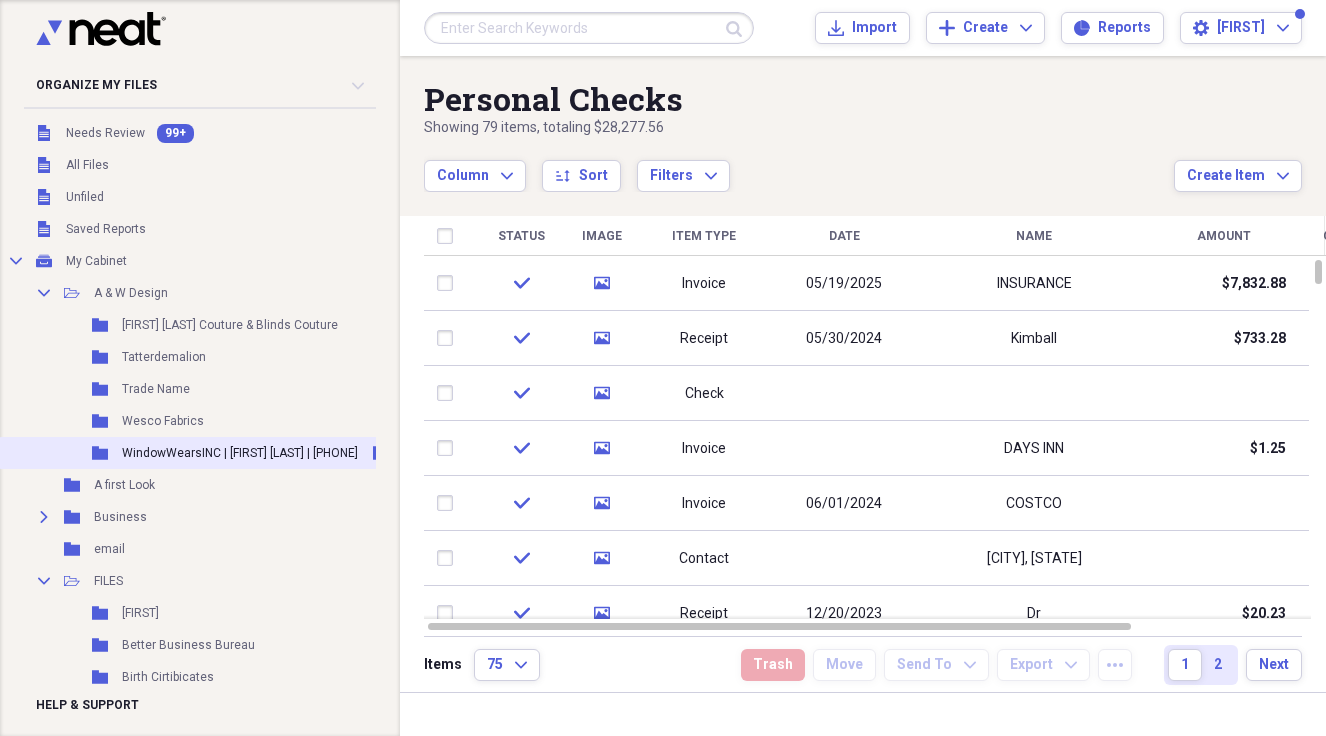 click on "WindowWearsINC | Shelley Browning | 303-862-7606" at bounding box center [240, 453] 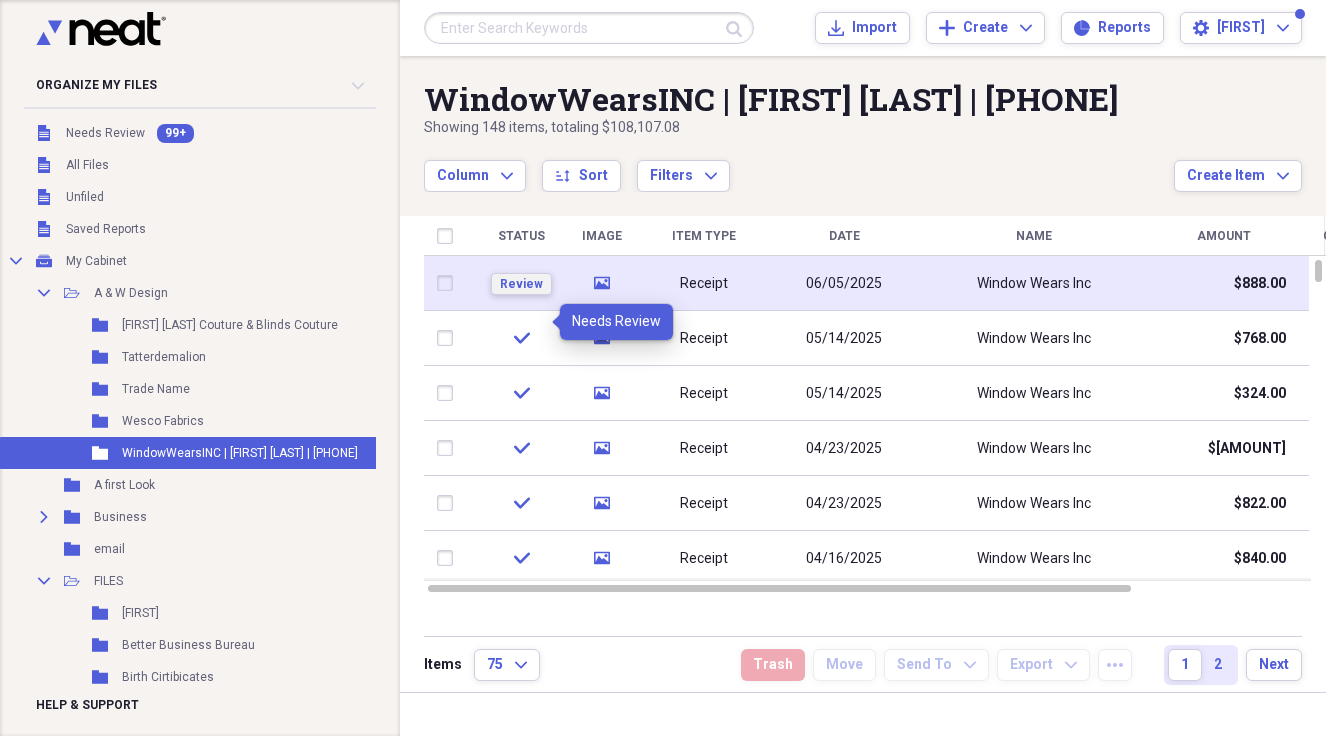 click on "Review" at bounding box center (521, 284) 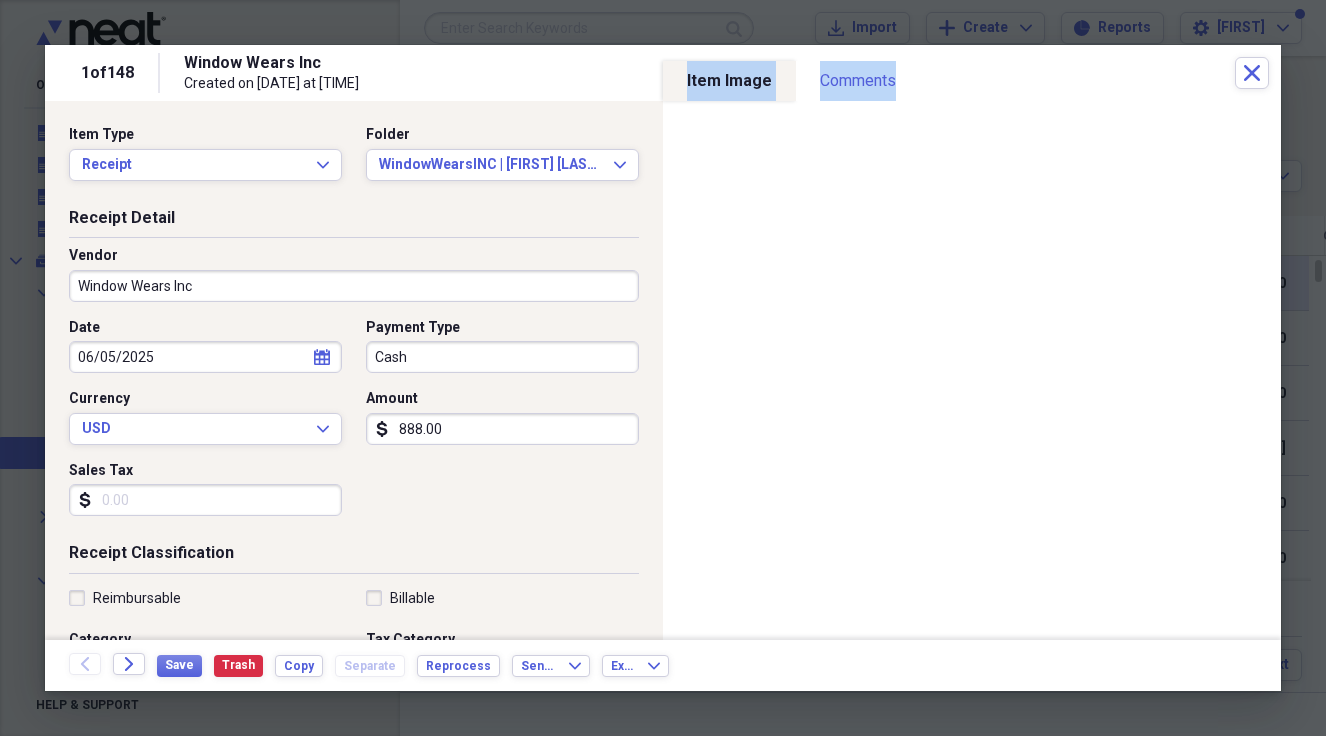 click on "Window Wears Inc Created on 07/29/2025 at 6:46 pm" at bounding box center (709, 73) 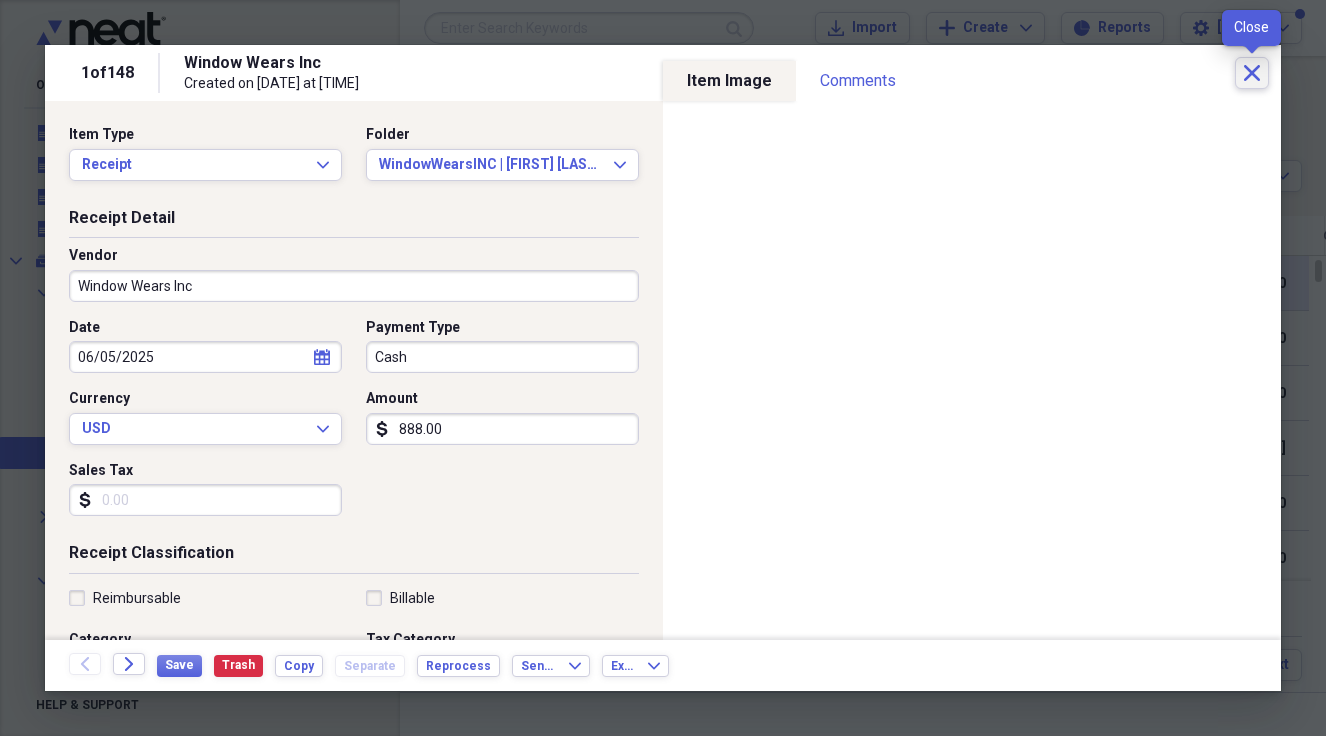 click on "Window Wears Inc Created on 07/29/2025 at 6:46 pm" at bounding box center [709, 73] 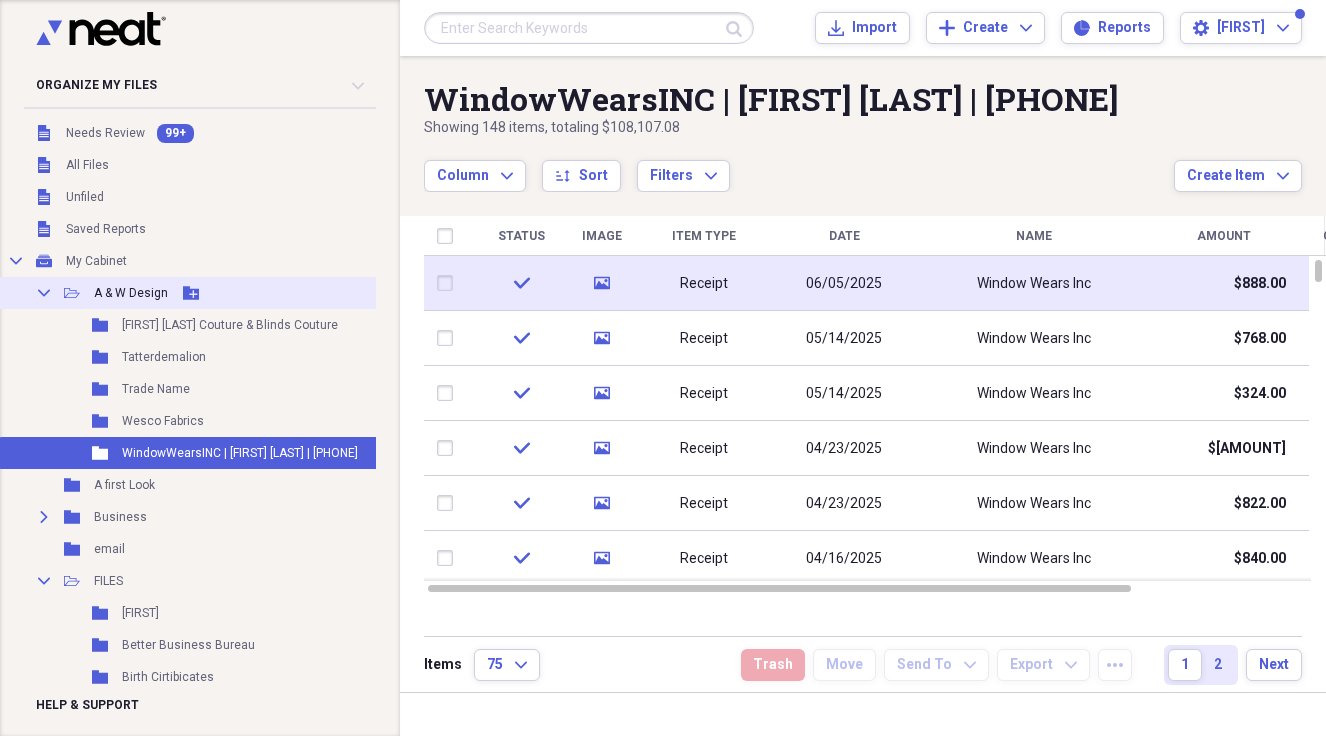 click on "Collapse" 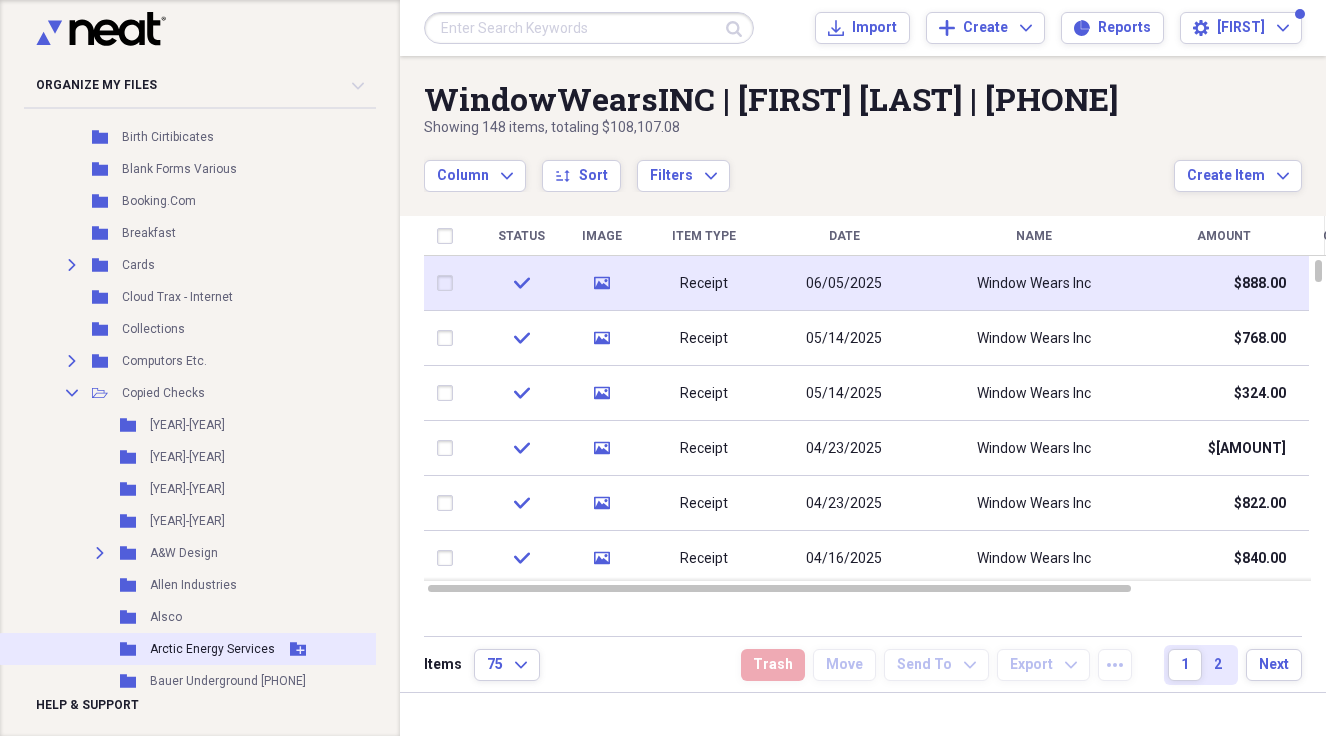 scroll, scrollTop: 420, scrollLeft: 0, axis: vertical 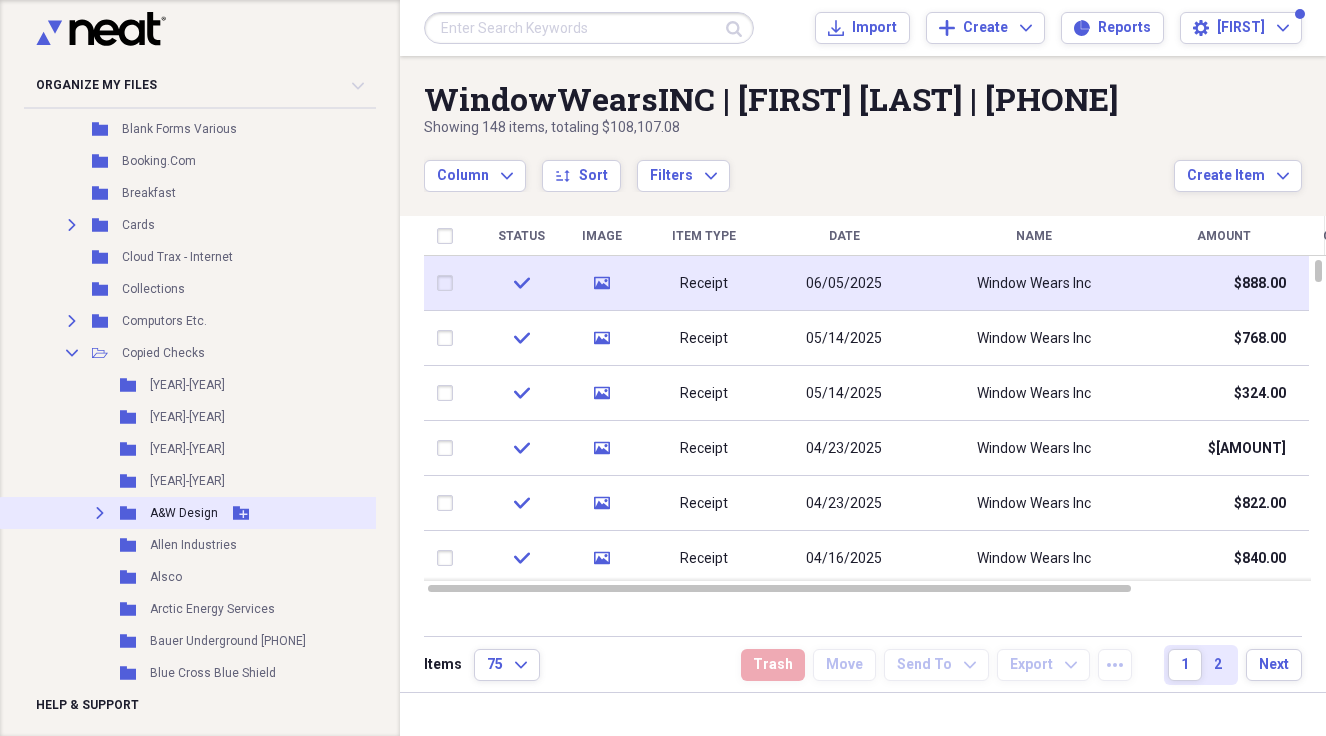 click on "A&W Design" at bounding box center [184, 513] 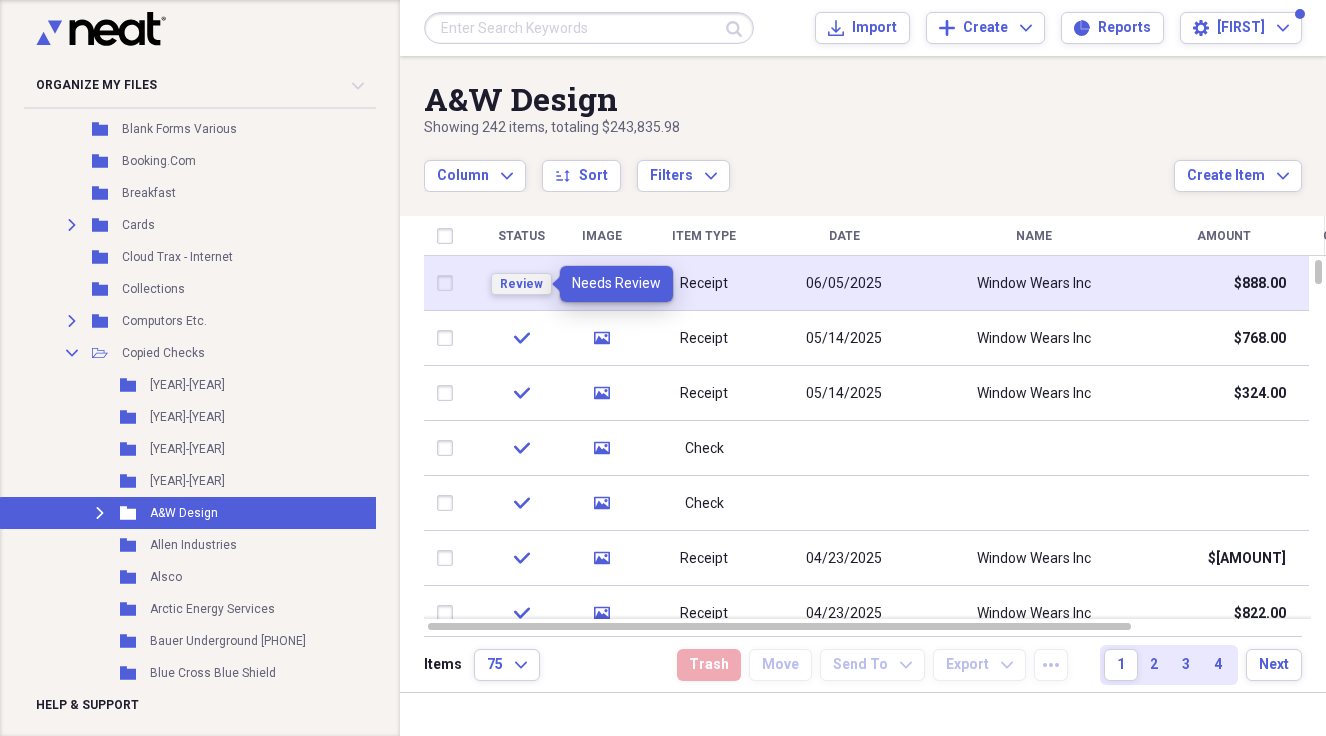click on "Review" at bounding box center (521, 284) 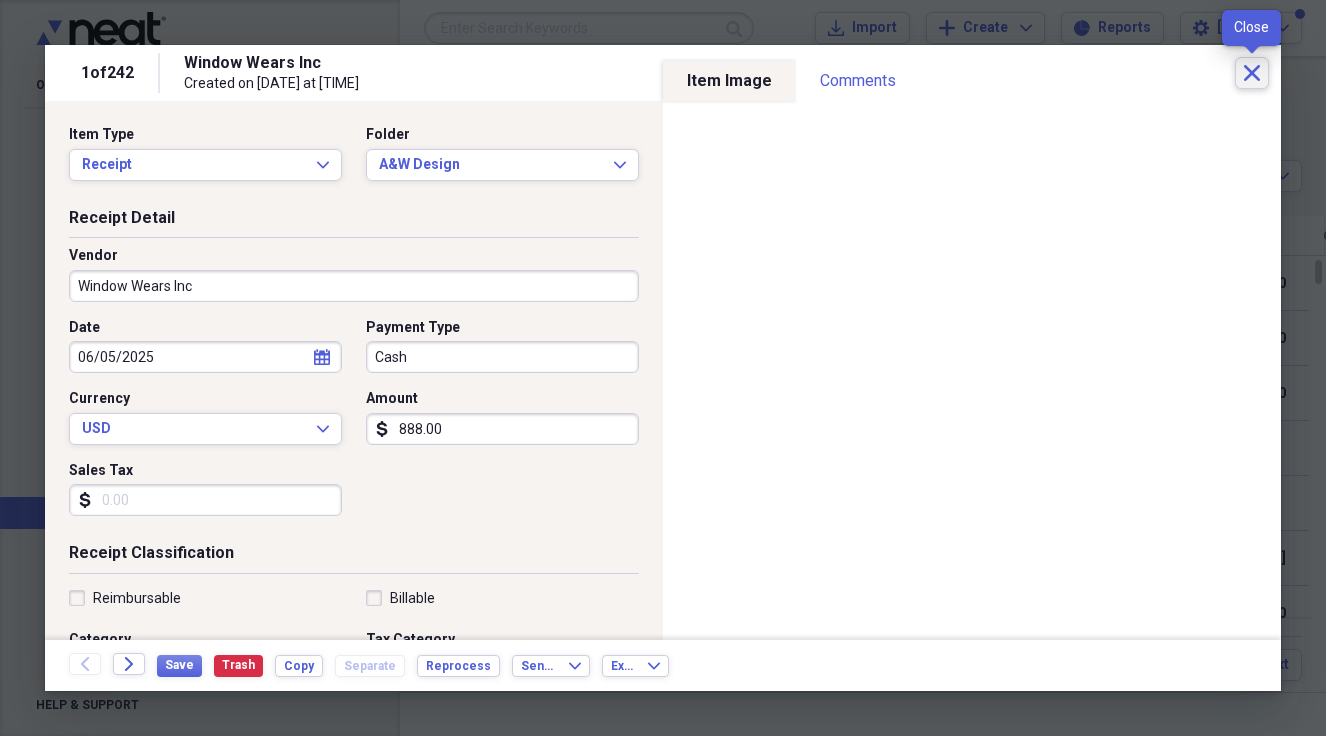 click on "Close" 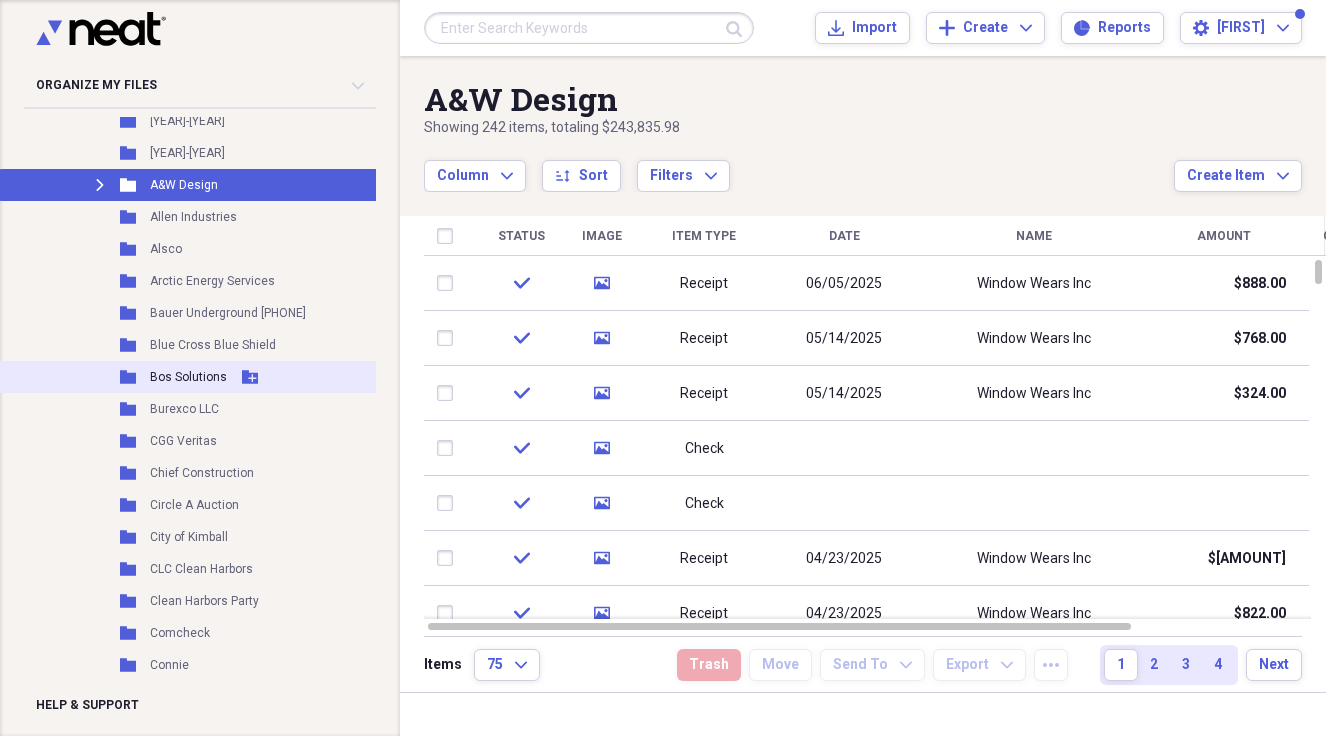 scroll, scrollTop: 924, scrollLeft: 0, axis: vertical 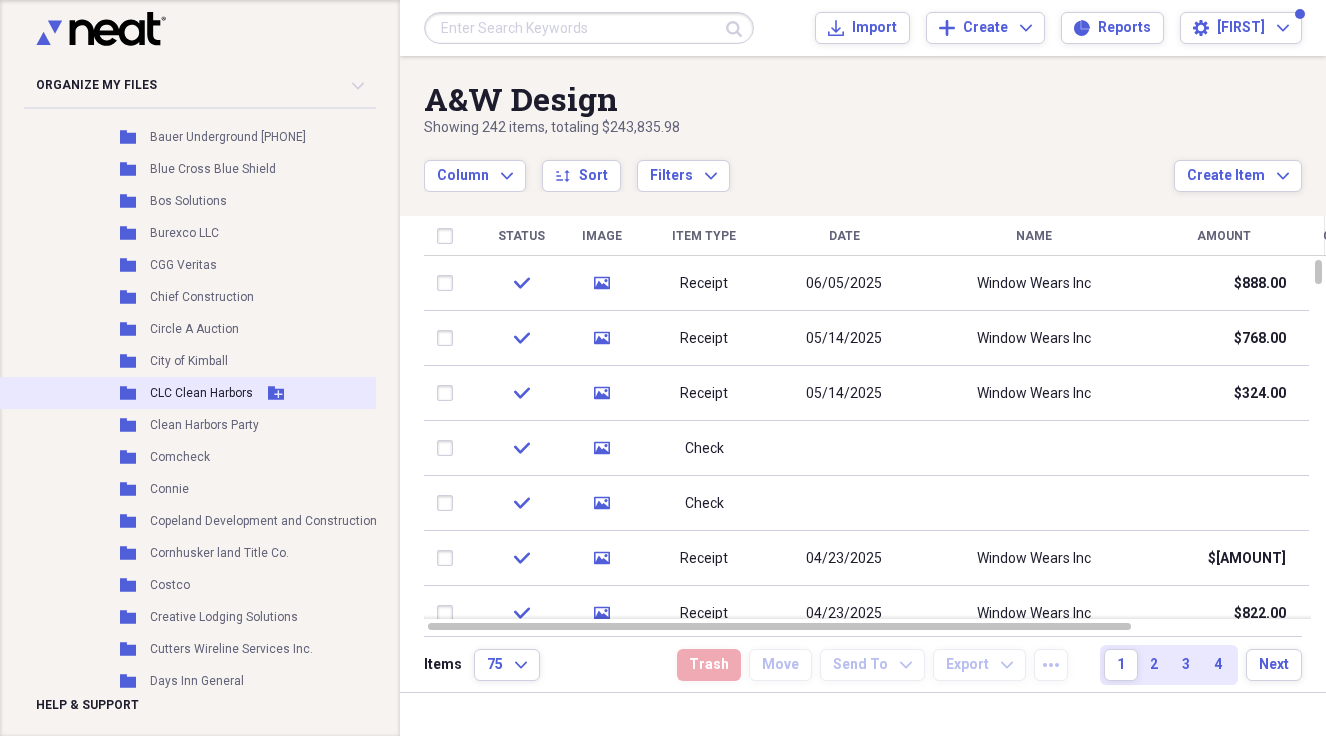 click on "CLC Clean Harbors" at bounding box center [201, 393] 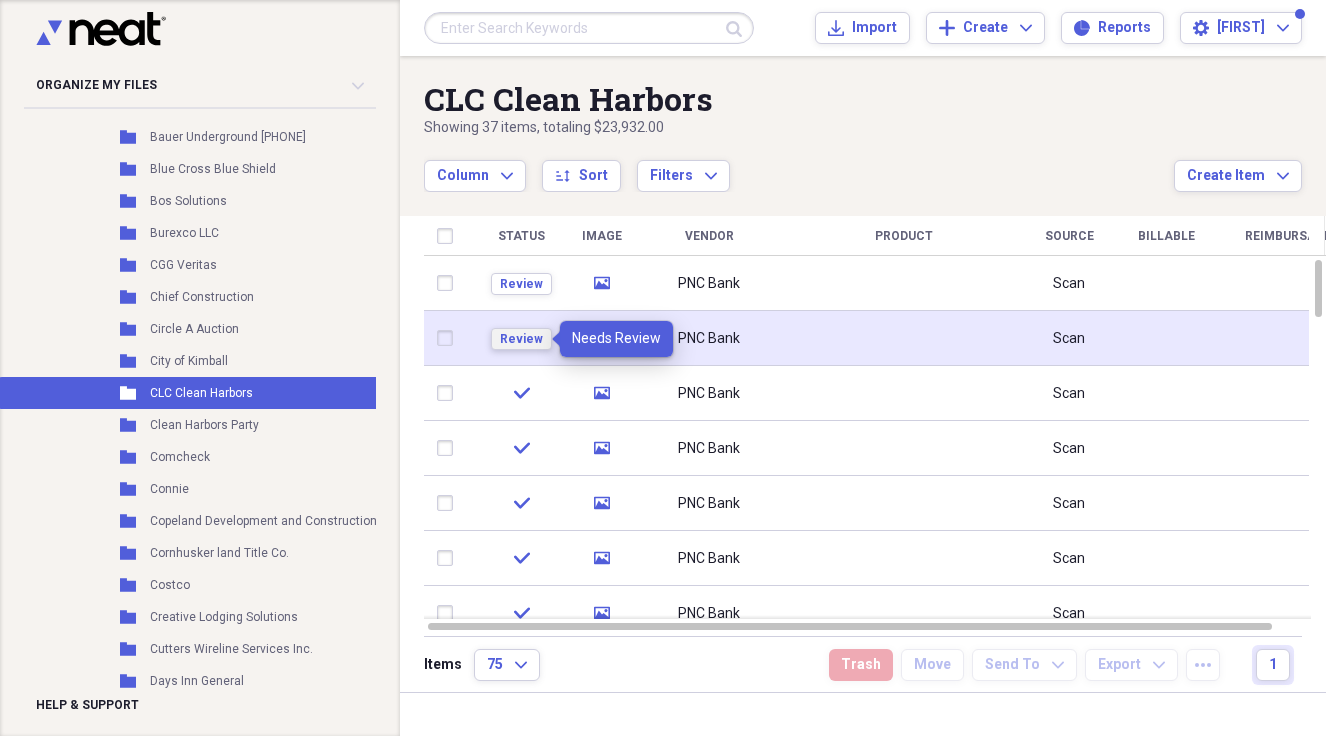 click on "Review" at bounding box center [521, 339] 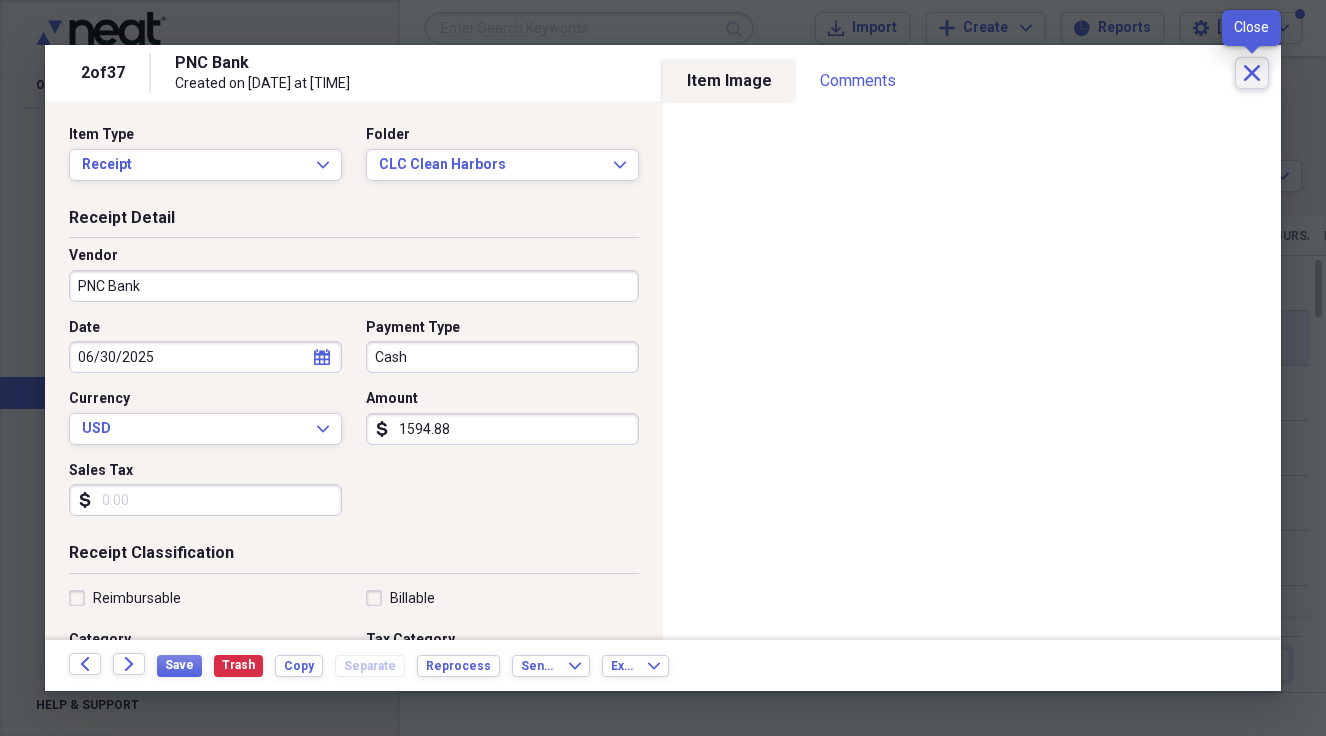 click 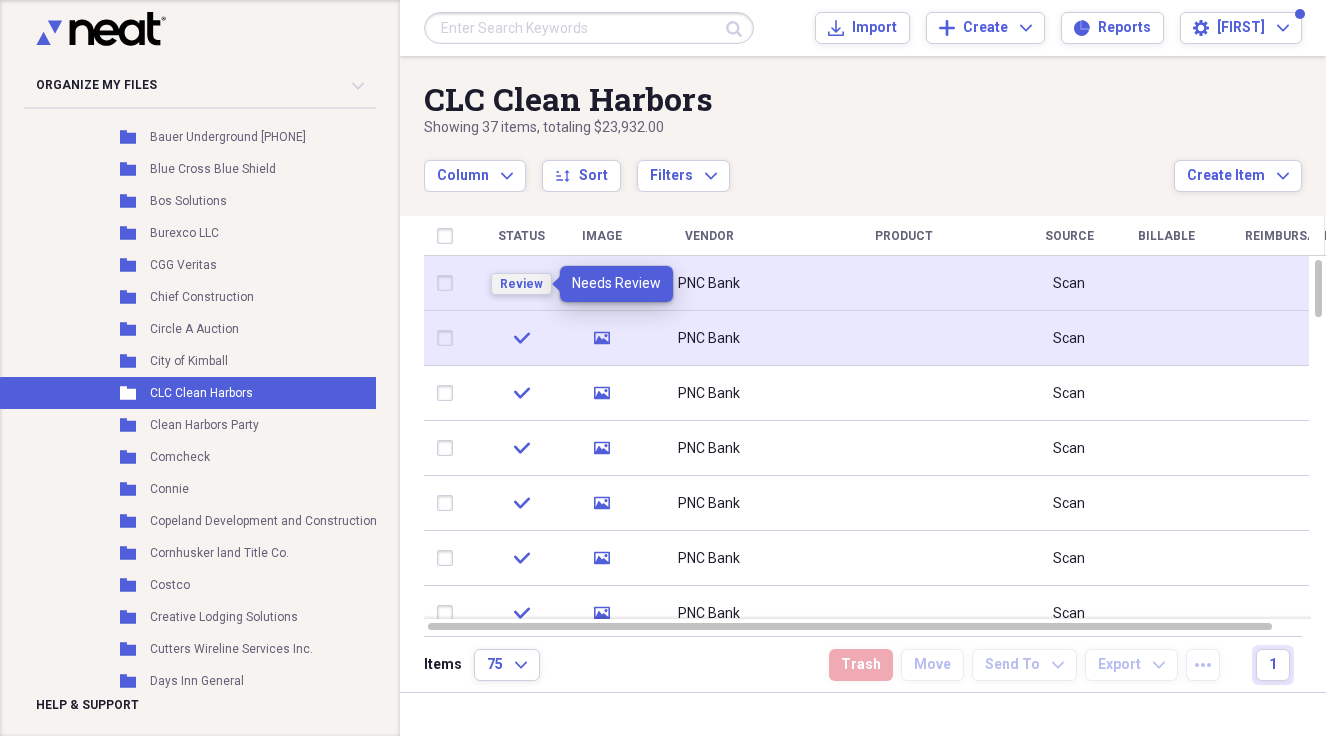 click on "Review" at bounding box center [521, 284] 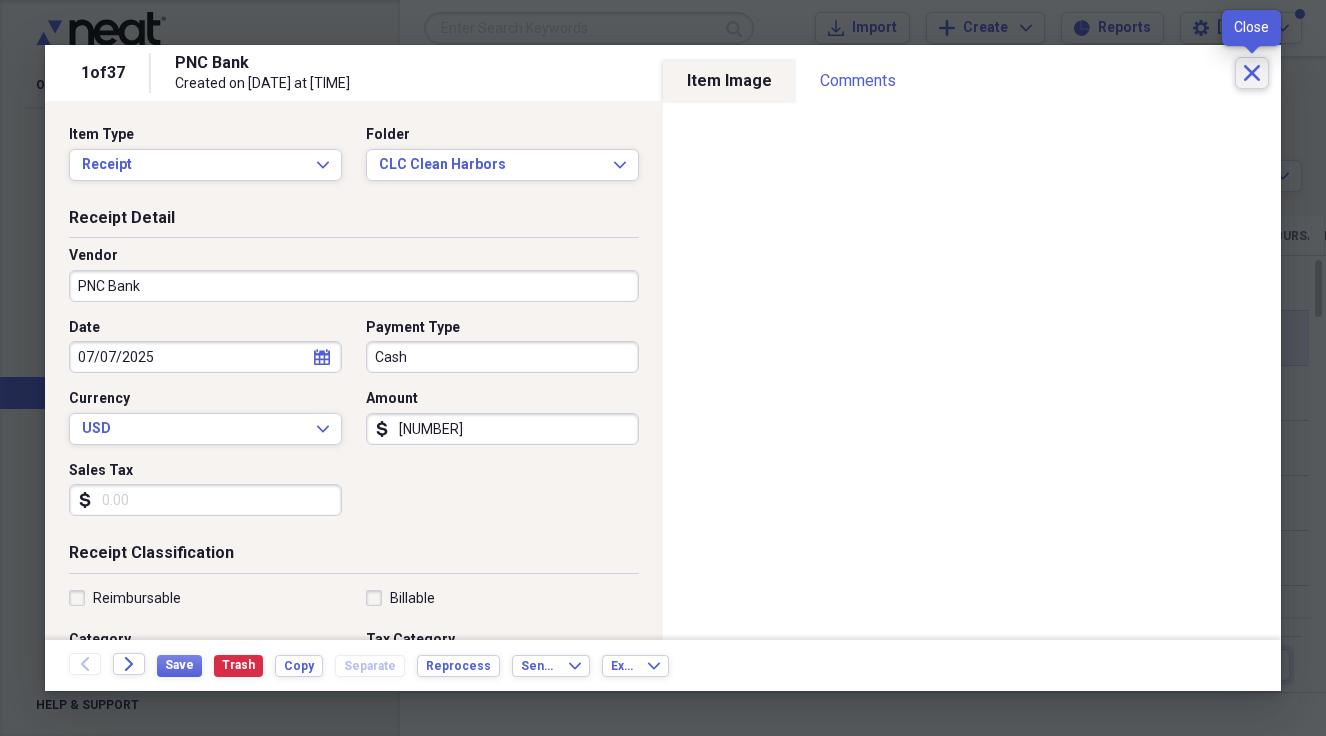 click on "Close" at bounding box center [1252, 73] 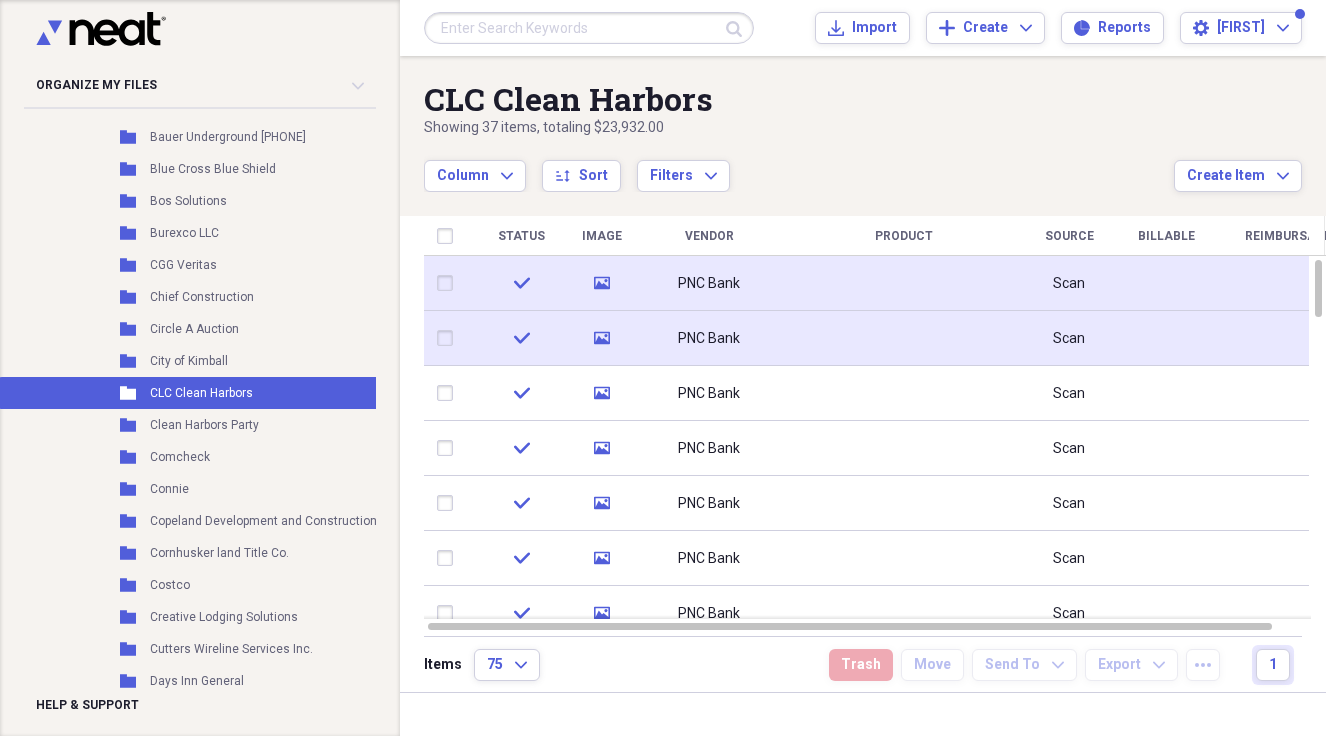 click on "PNC Bank" at bounding box center [709, 284] 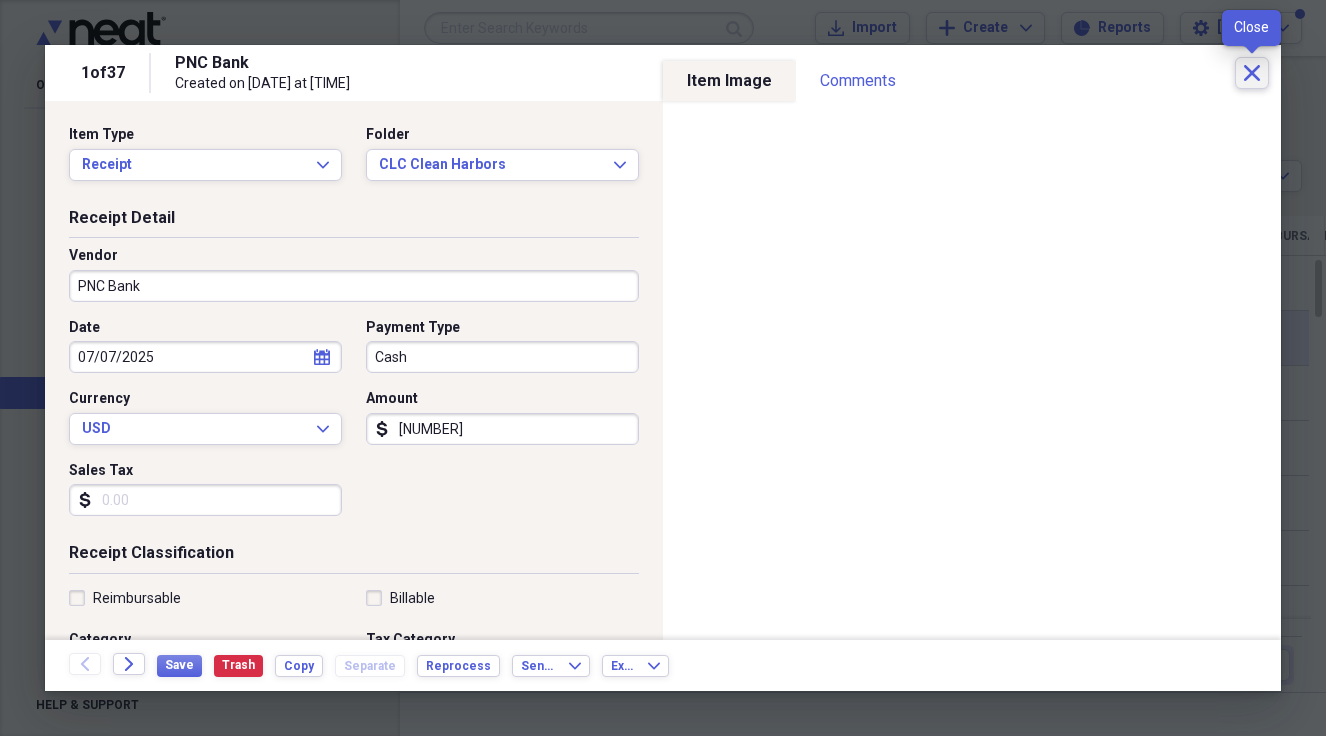 click on "Close" 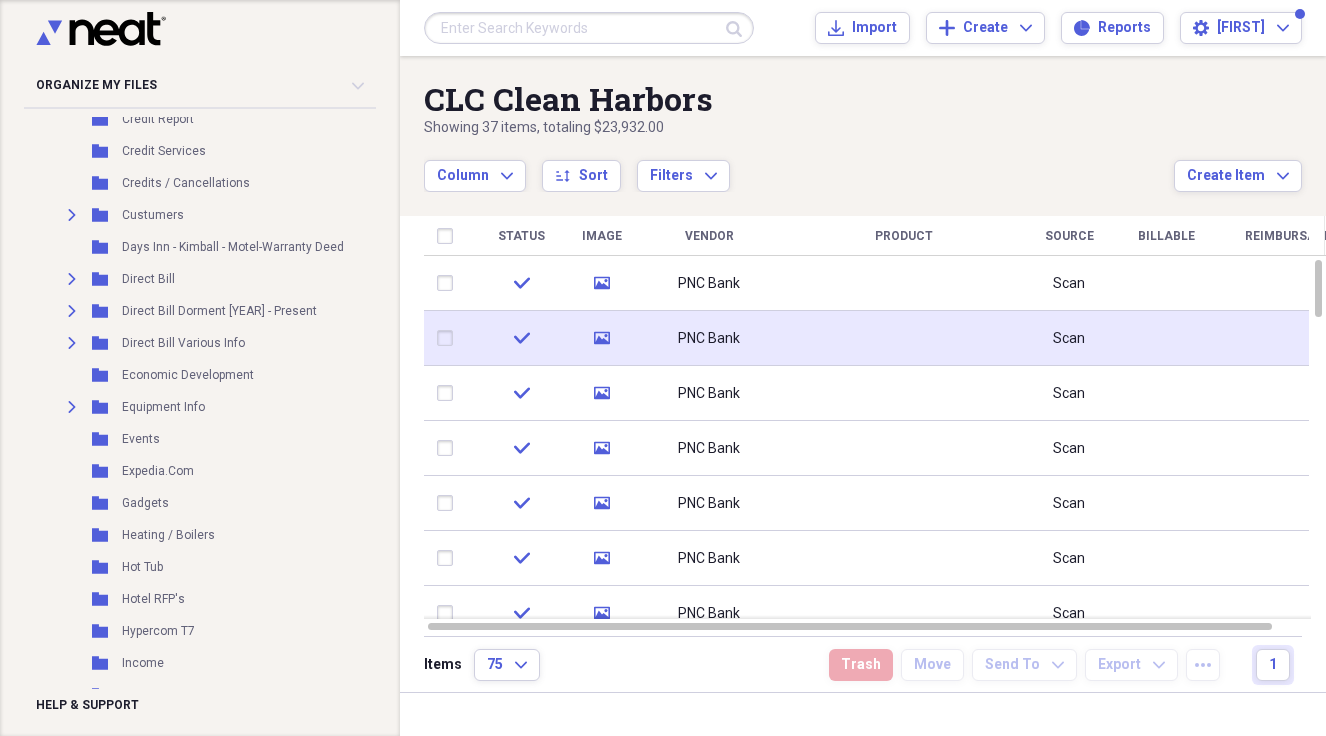 scroll, scrollTop: 3360, scrollLeft: 0, axis: vertical 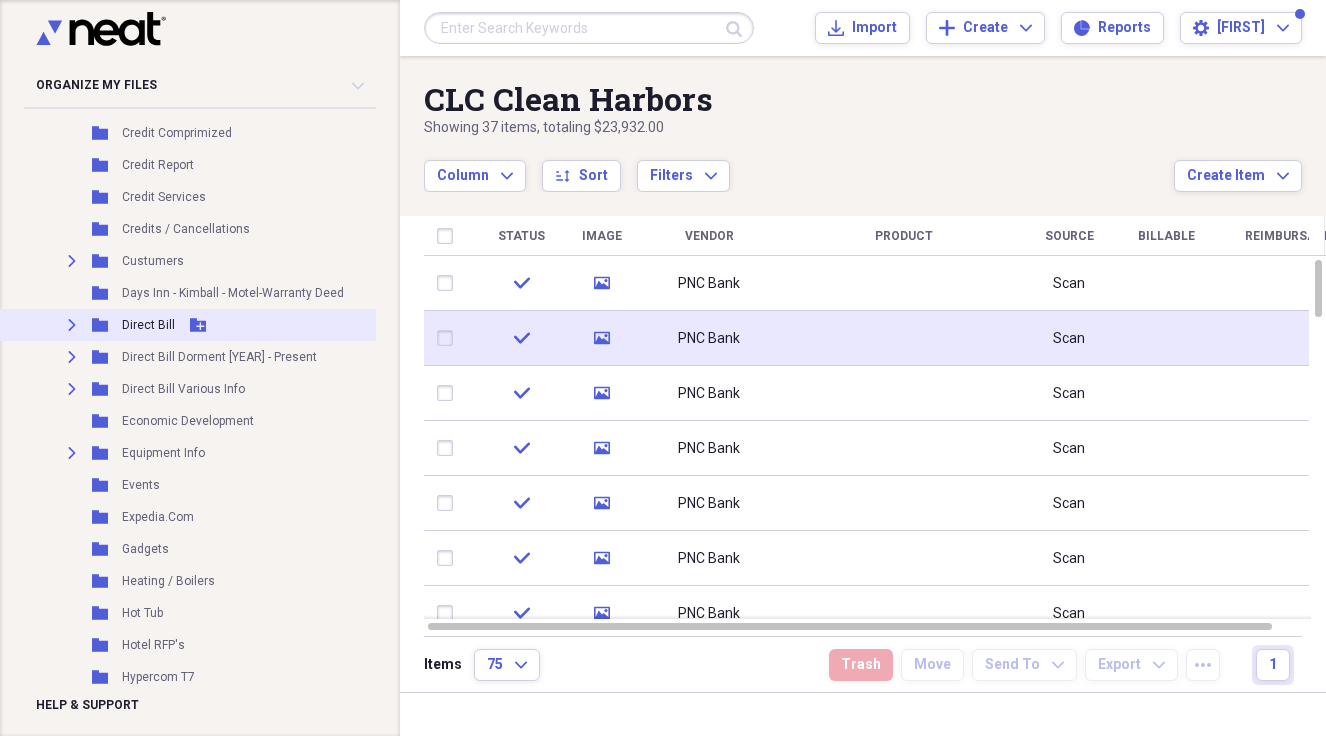 click on "Expand" 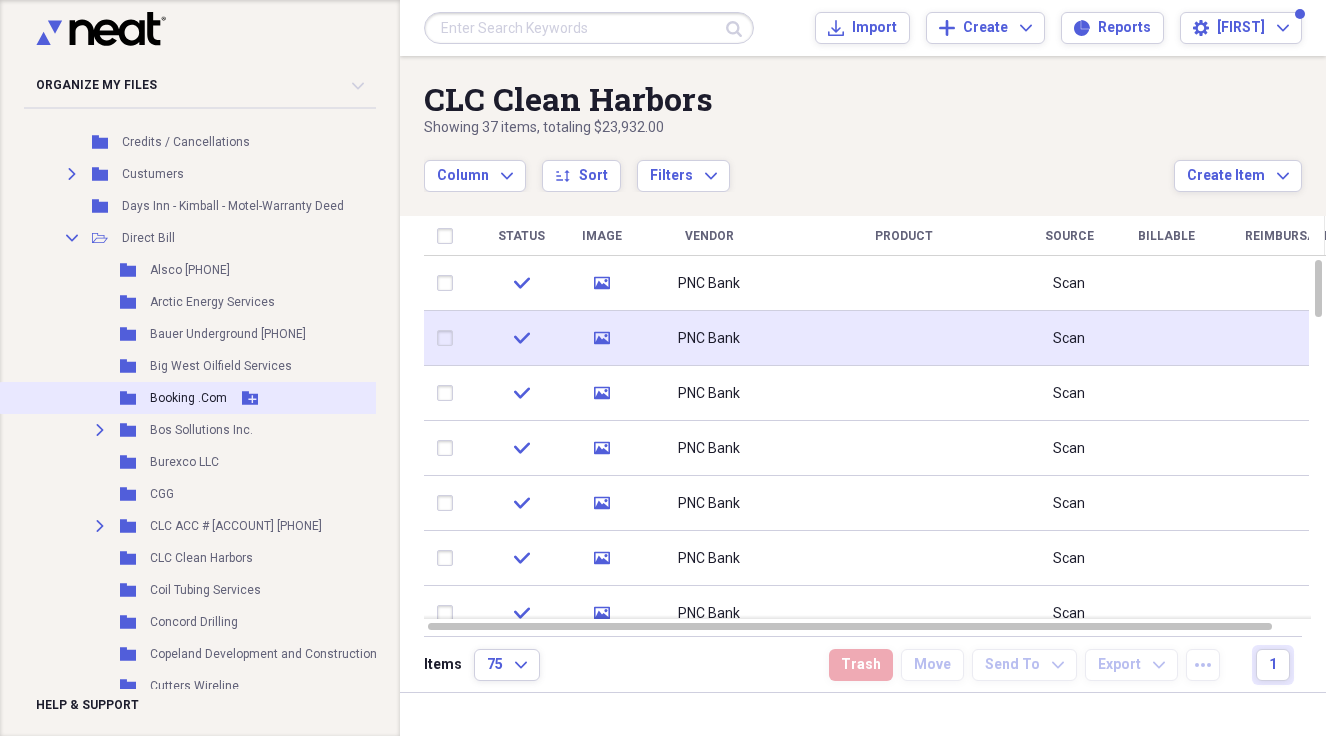 scroll, scrollTop: 3612, scrollLeft: 0, axis: vertical 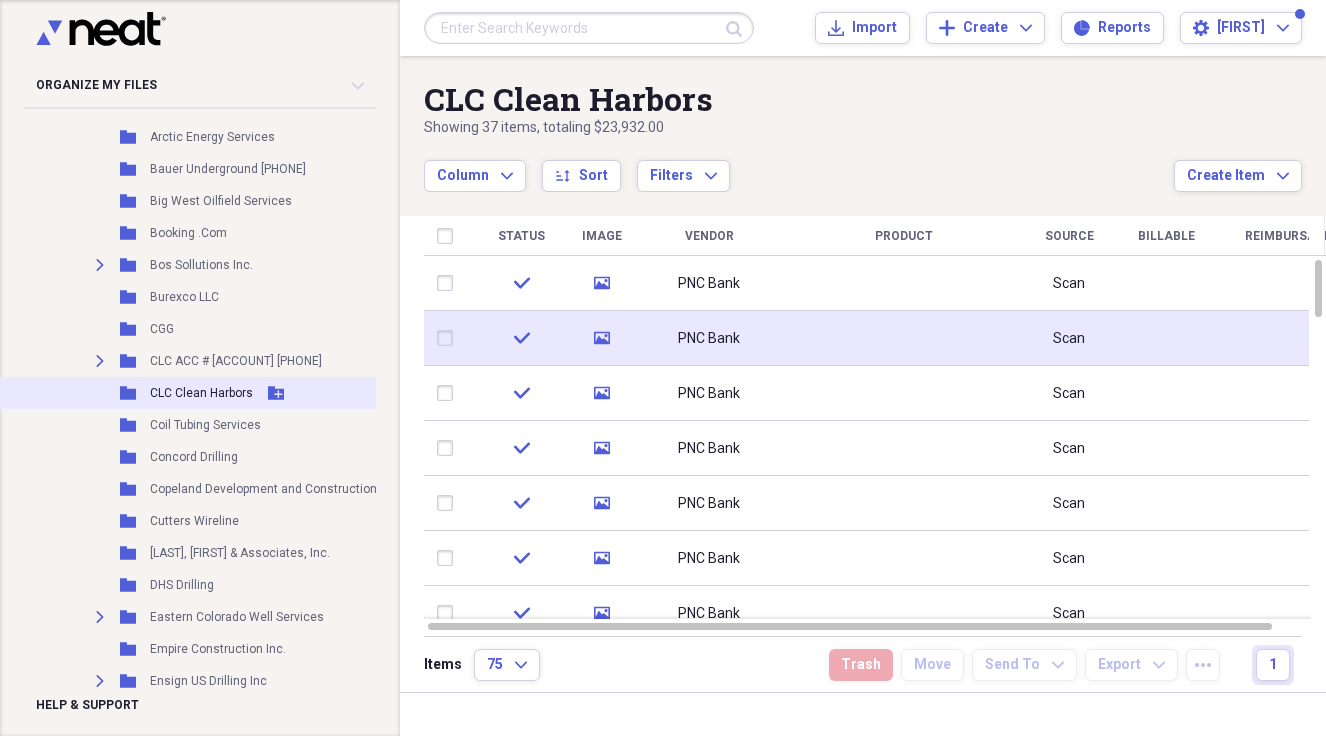 click on "CLC Clean Harbors" at bounding box center [201, 393] 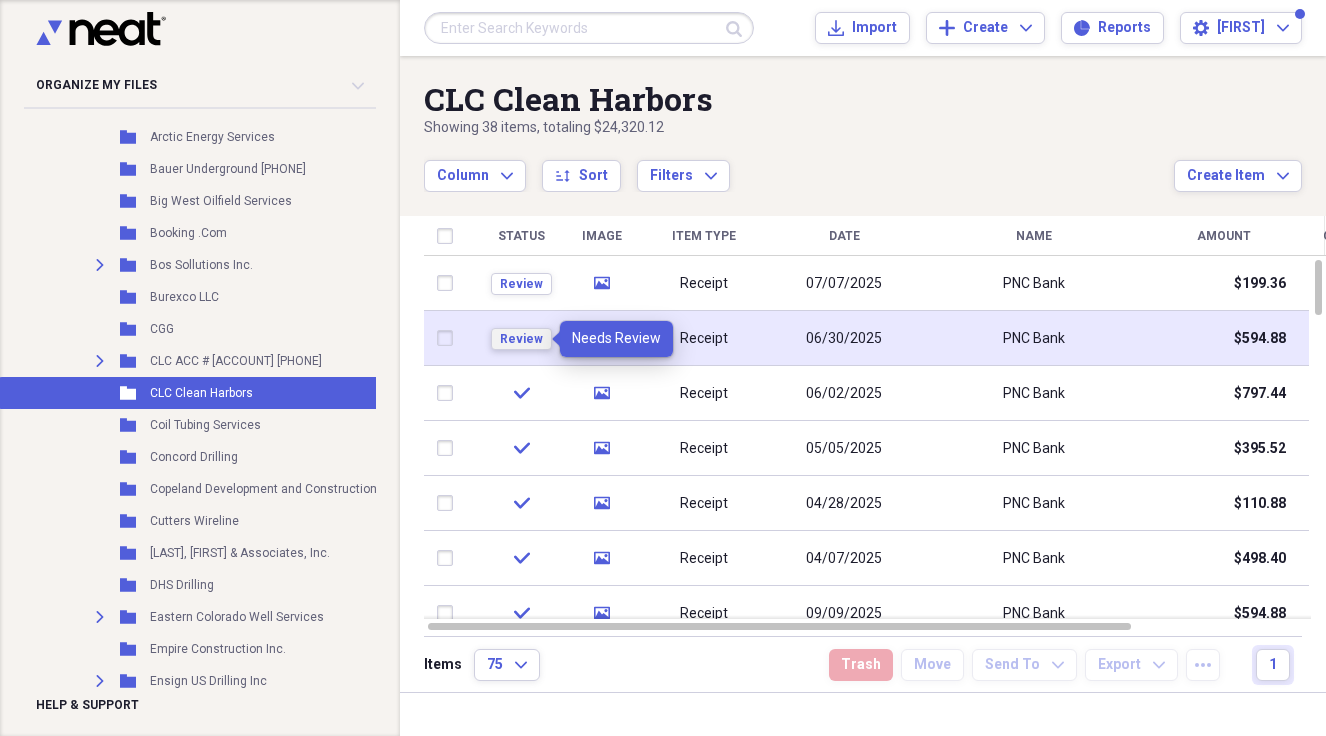 click on "Review" at bounding box center (521, 339) 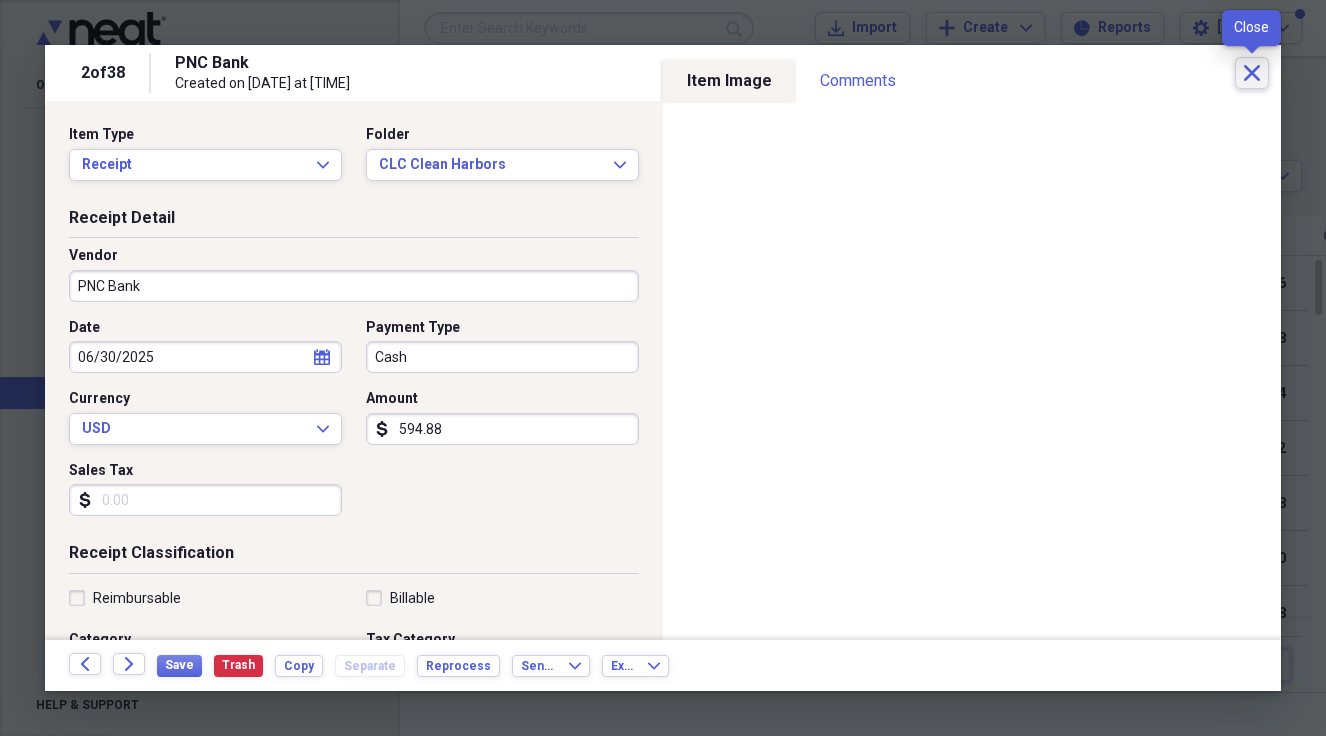 click 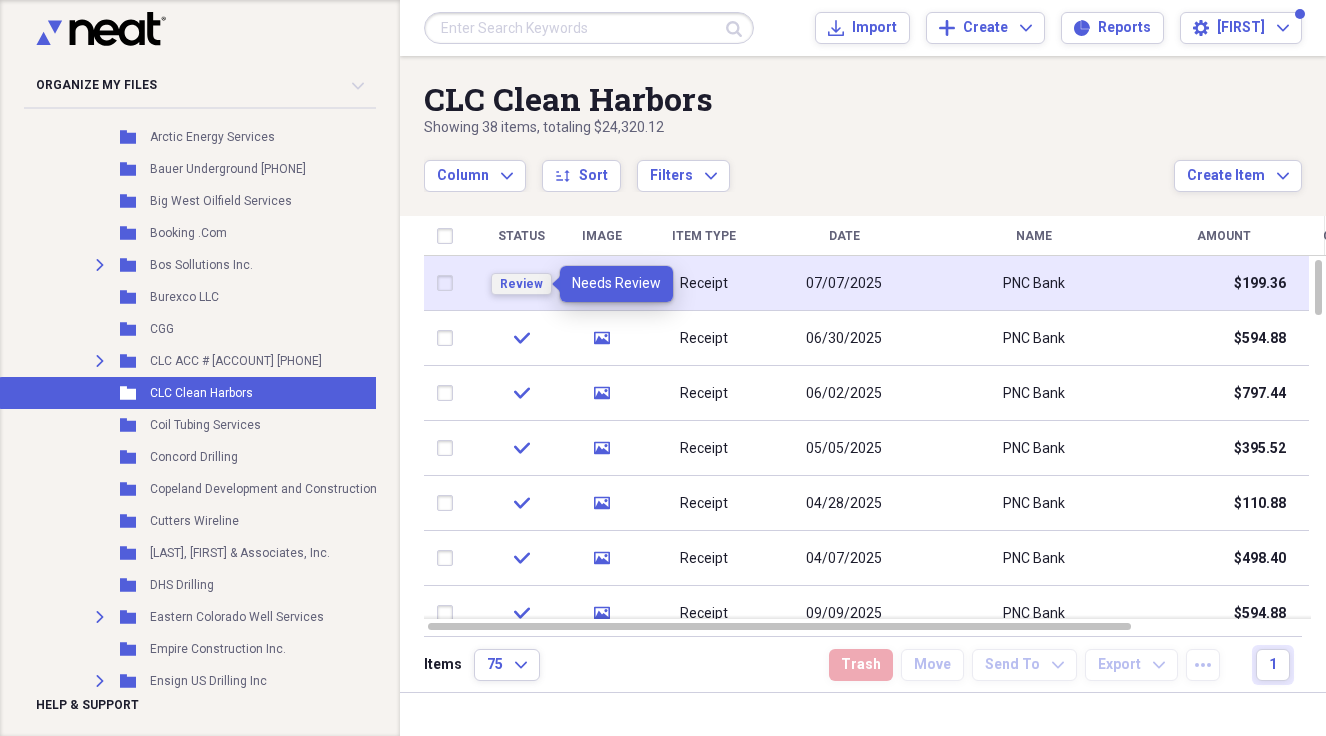 click on "Review" at bounding box center (521, 284) 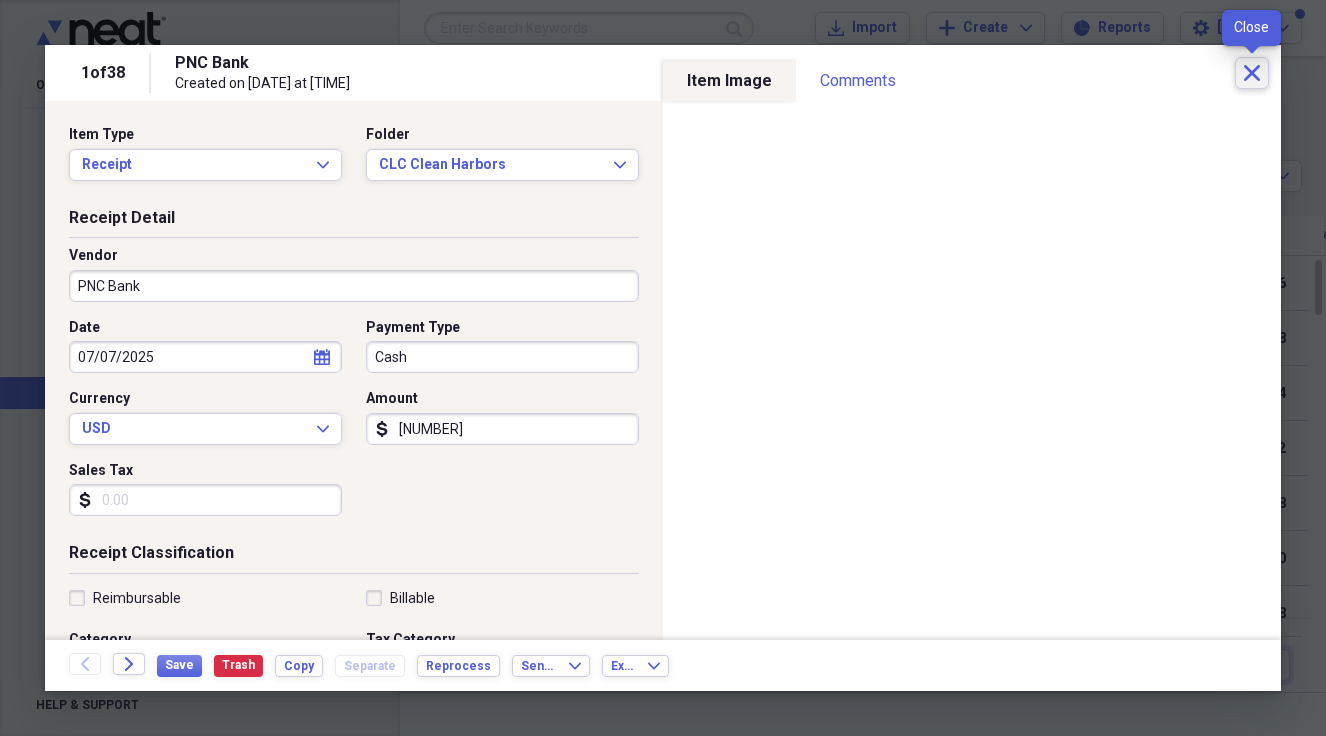 click on "Close" 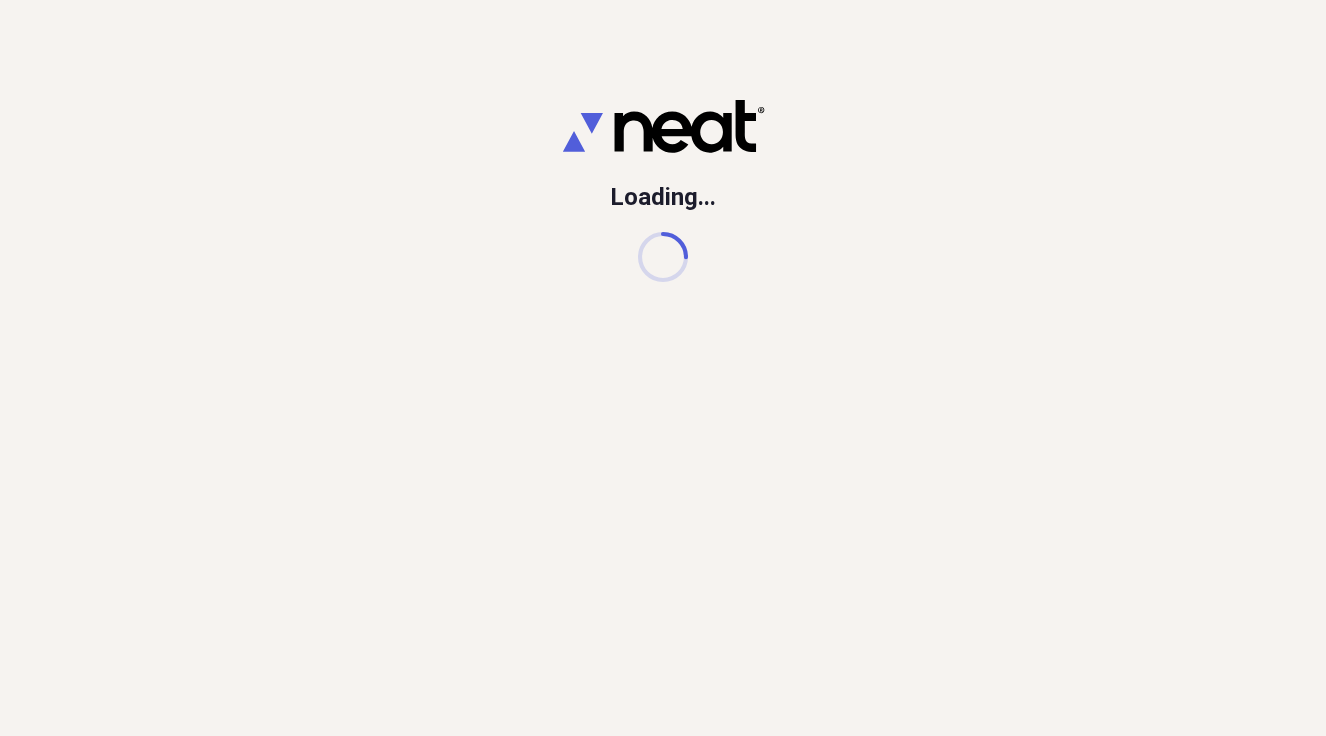 scroll, scrollTop: 0, scrollLeft: 0, axis: both 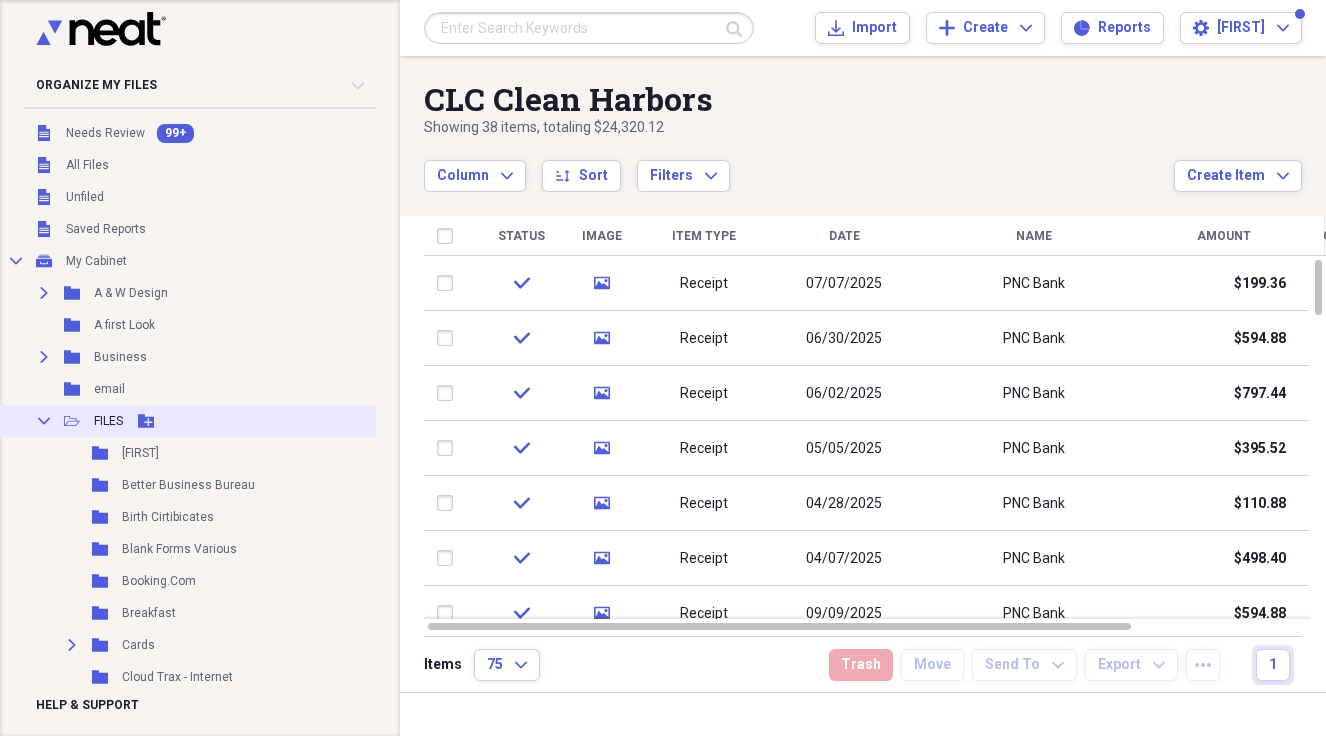 click on "Collapse" 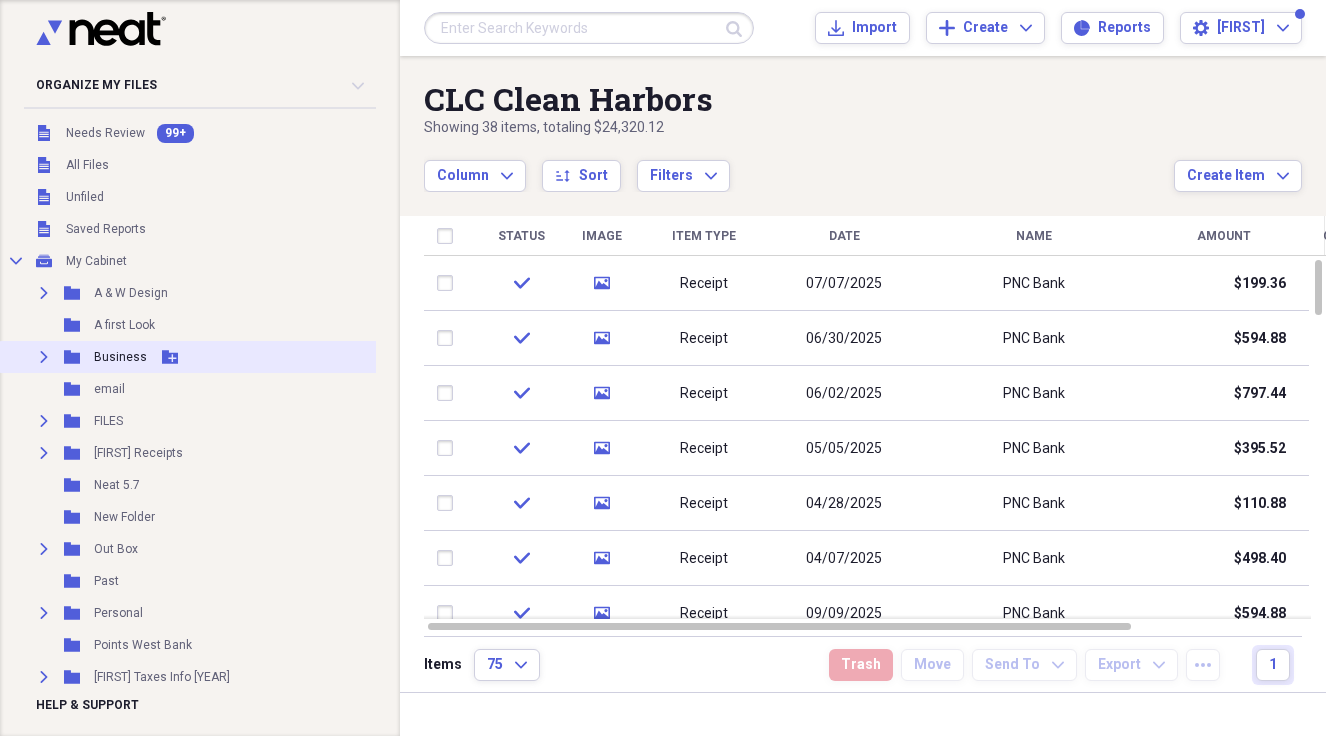 click 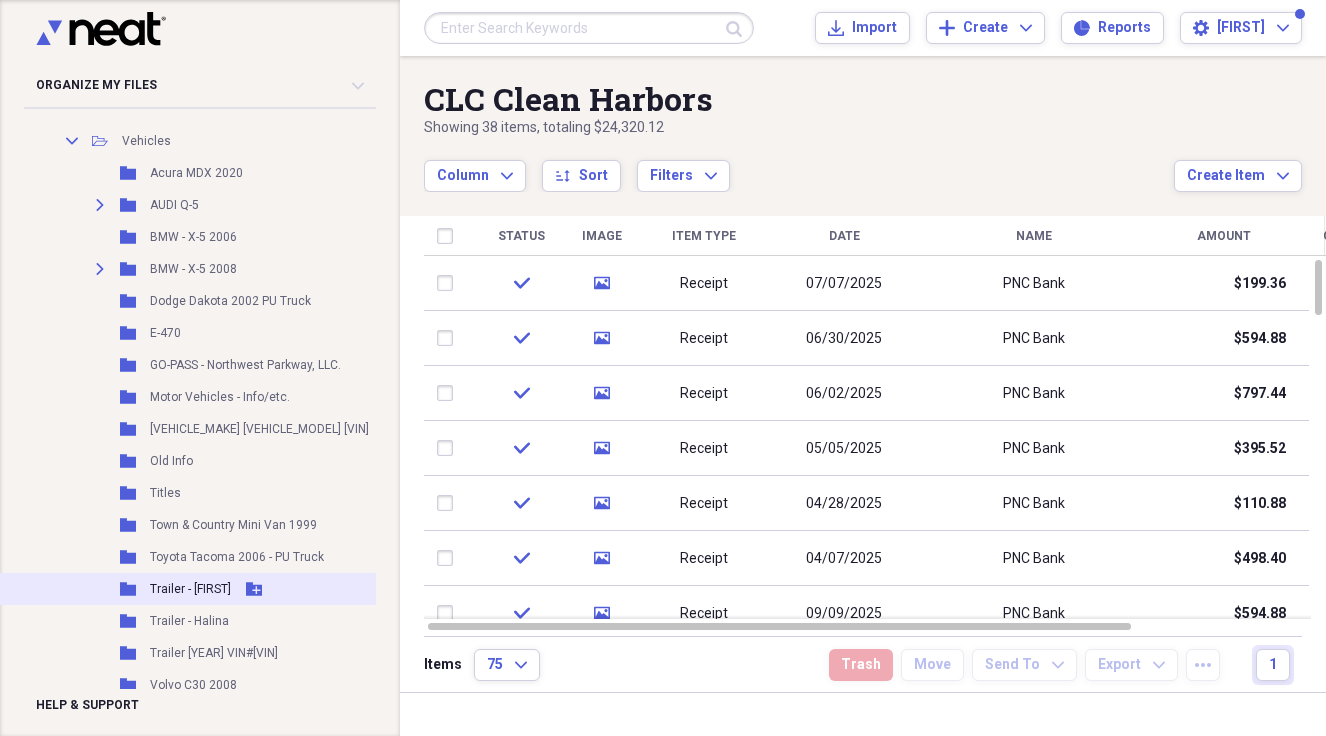 scroll, scrollTop: 1932, scrollLeft: 0, axis: vertical 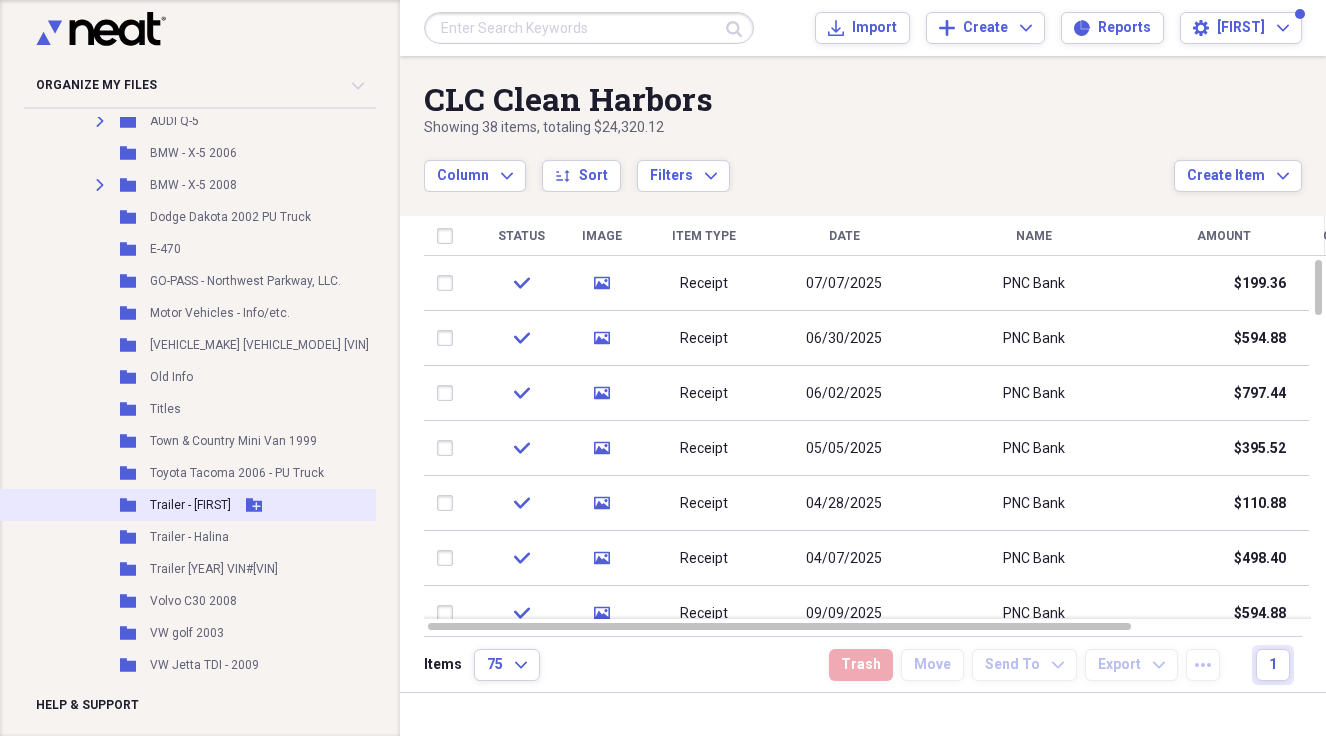 click on "Trailer - [FIRST]" at bounding box center [190, 505] 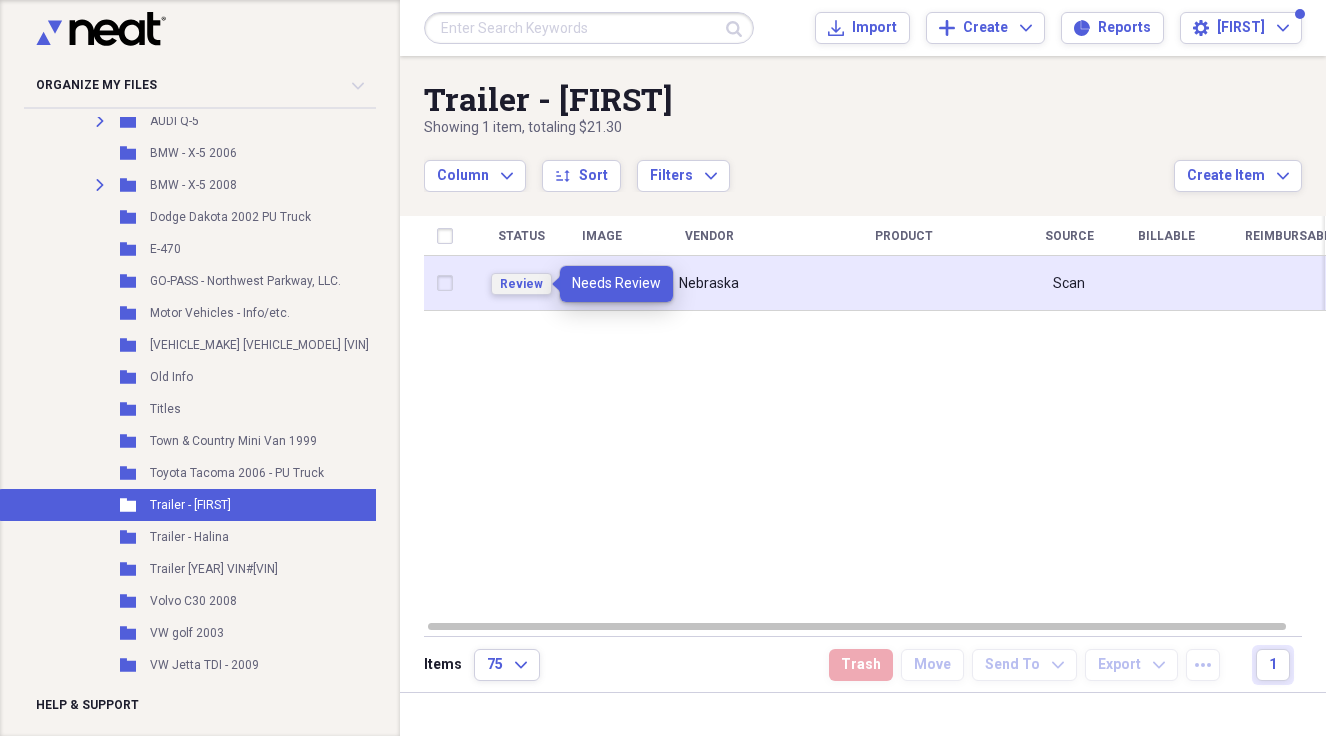 click on "Review" at bounding box center (521, 284) 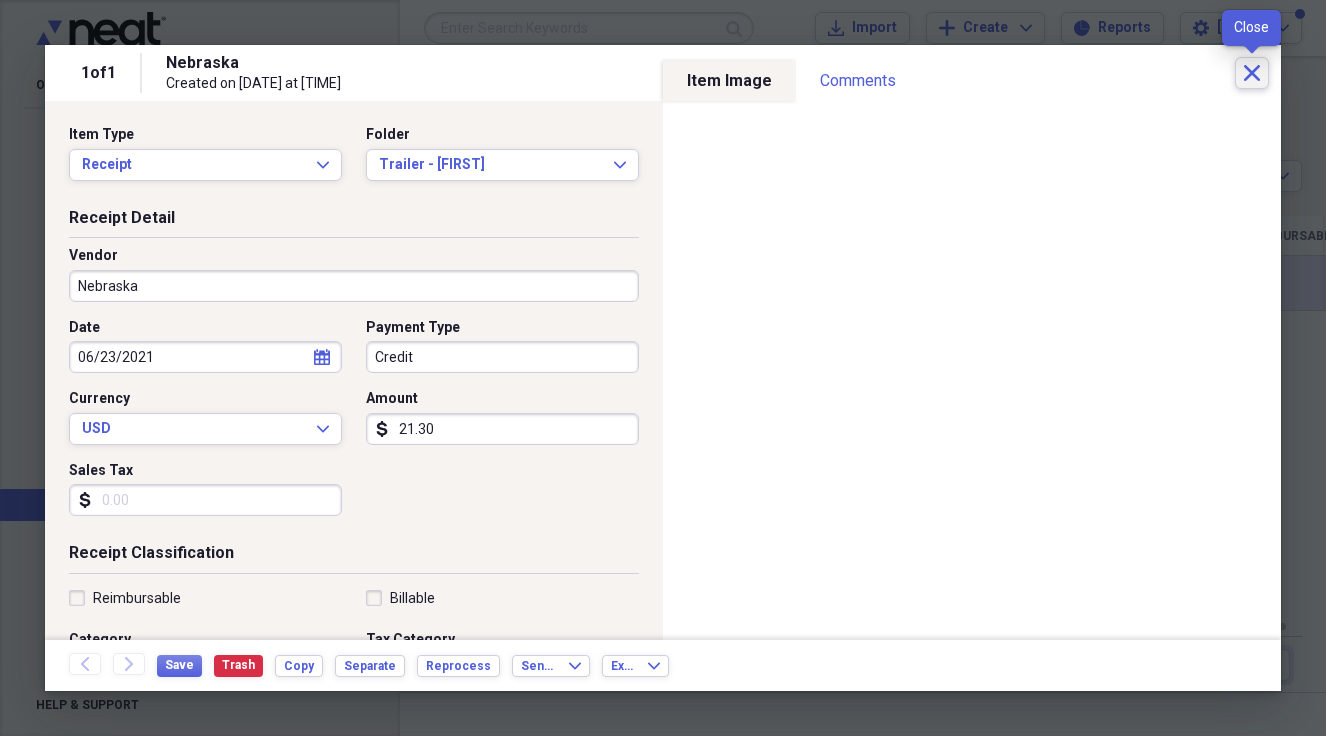 click on "Close" 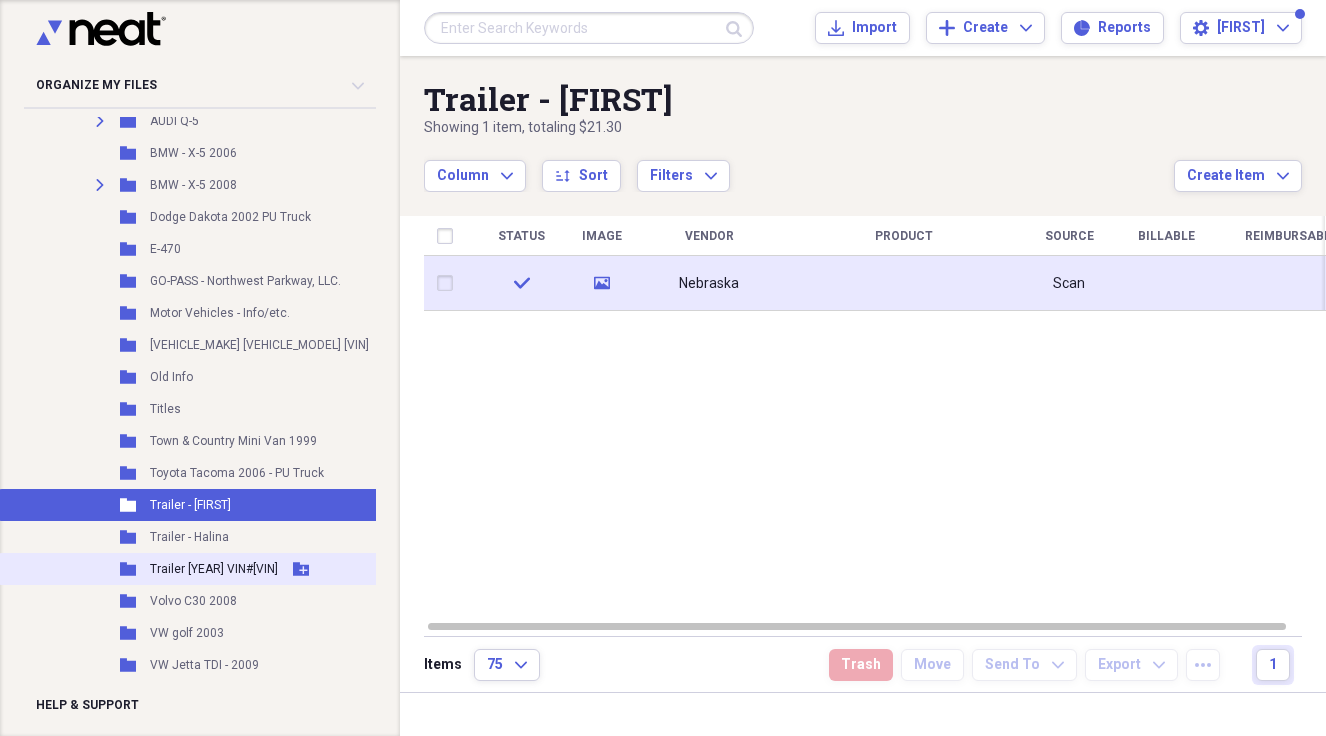 click on "Trailer [YEAR] VIN#[VIN]" at bounding box center (214, 569) 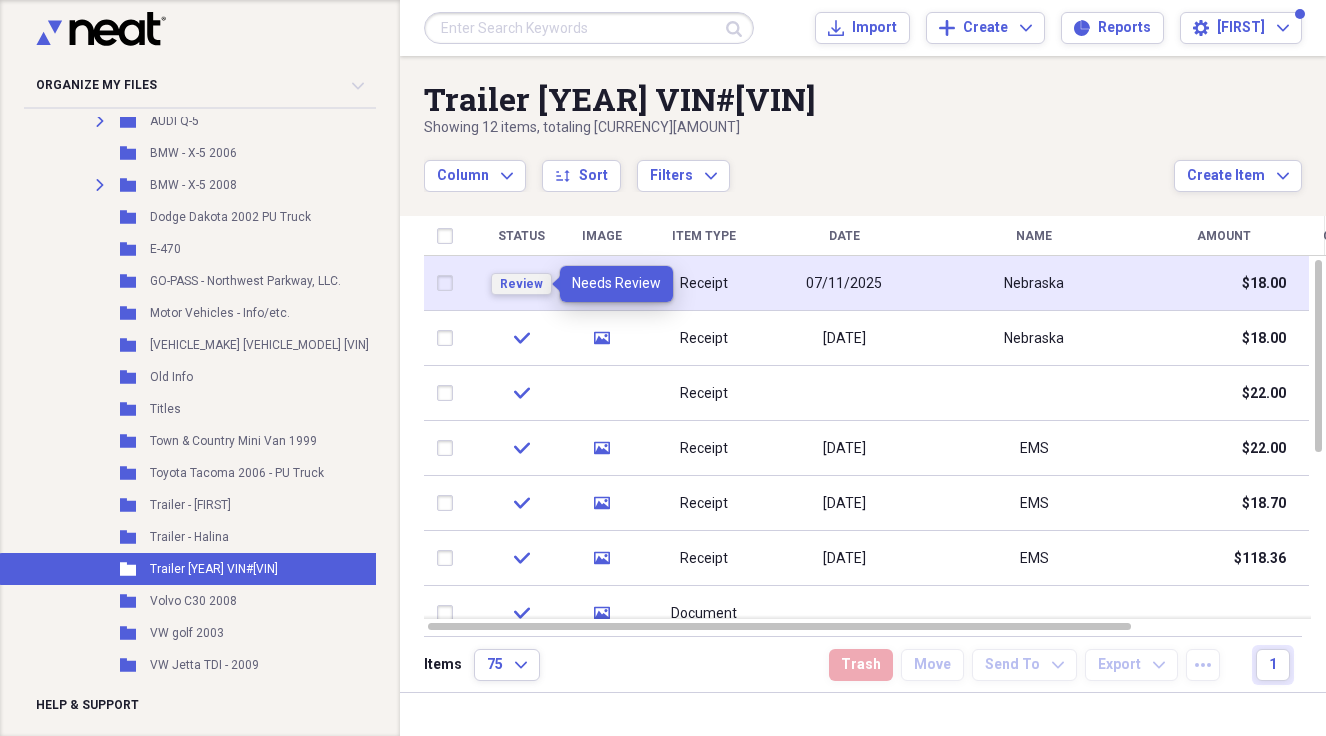click on "Review" at bounding box center (521, 284) 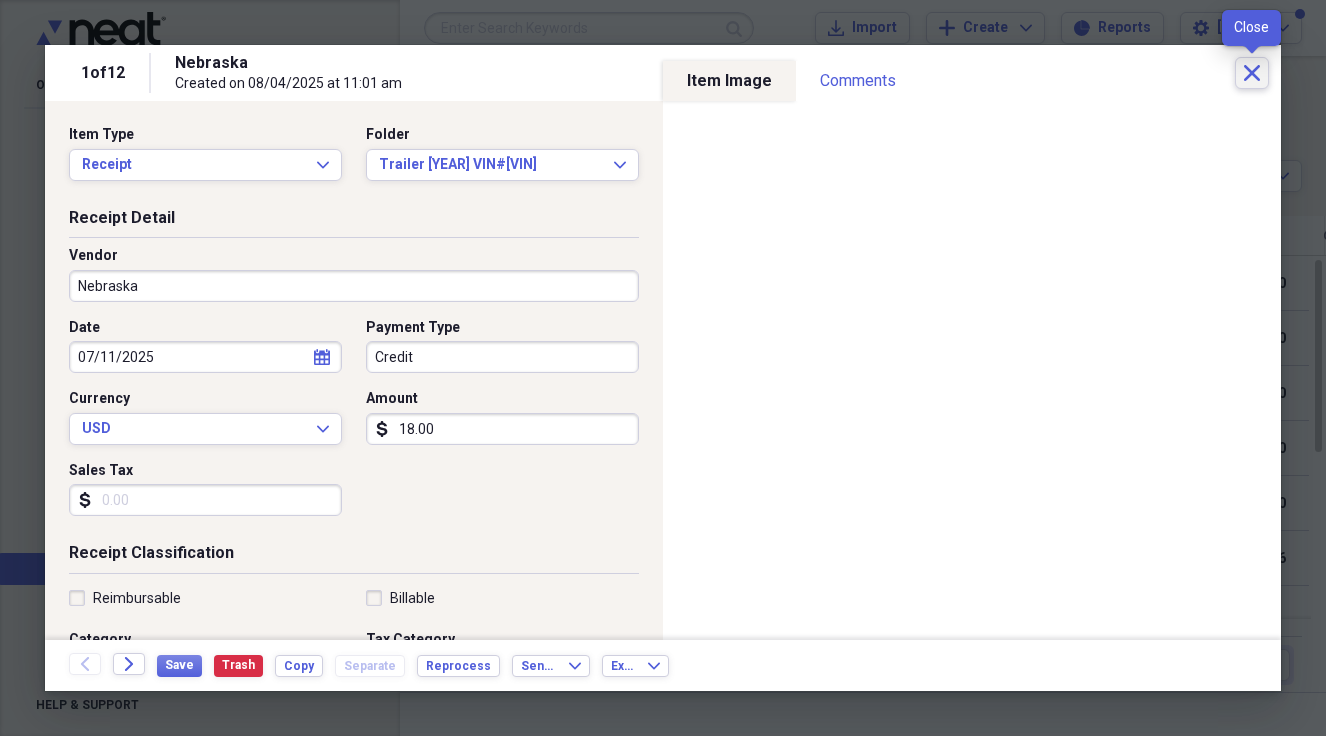 click 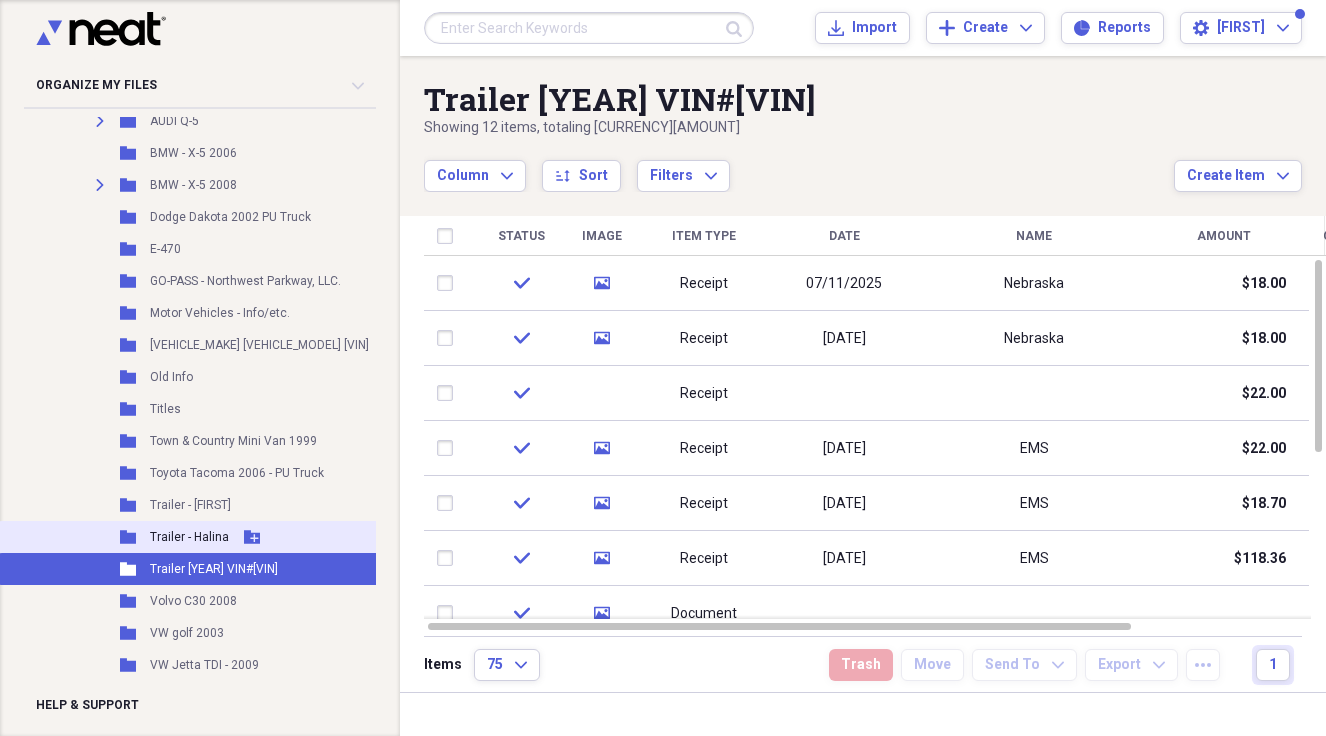 click on "Trailer - Halina" at bounding box center [189, 537] 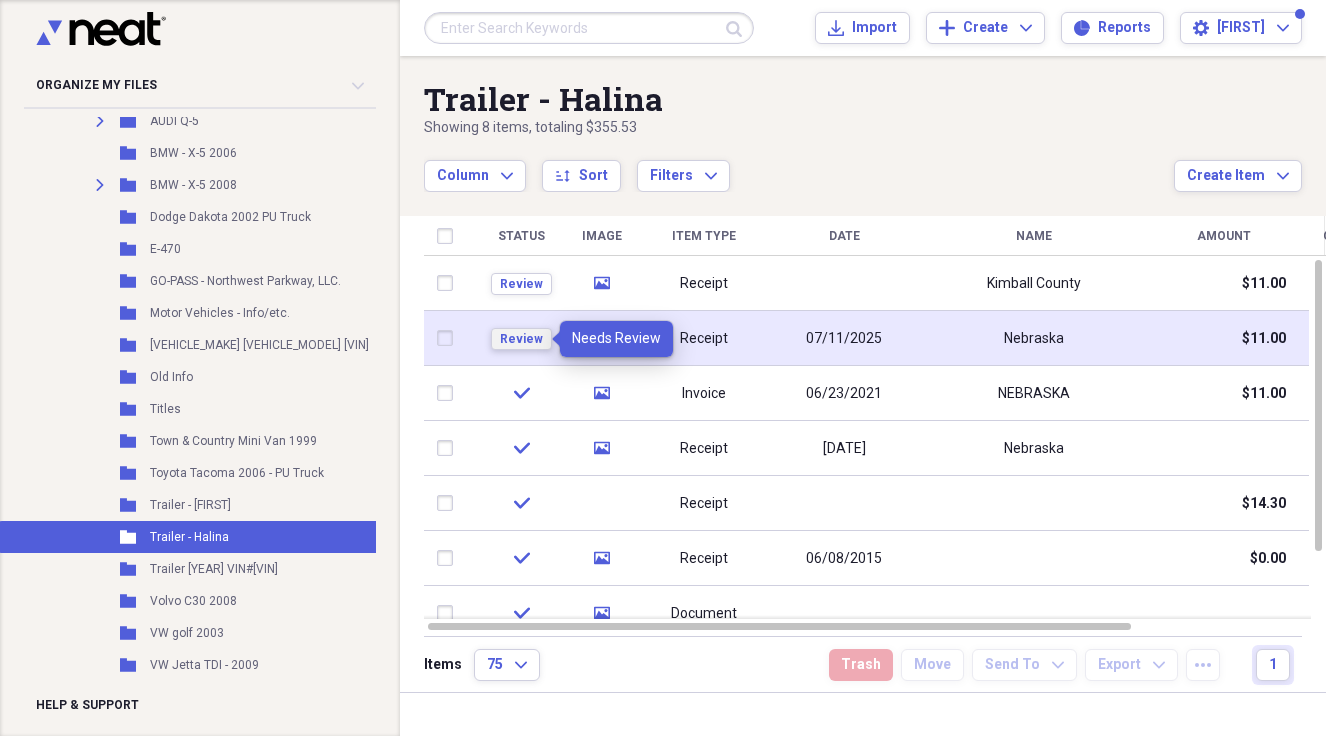 click on "Review" at bounding box center (521, 339) 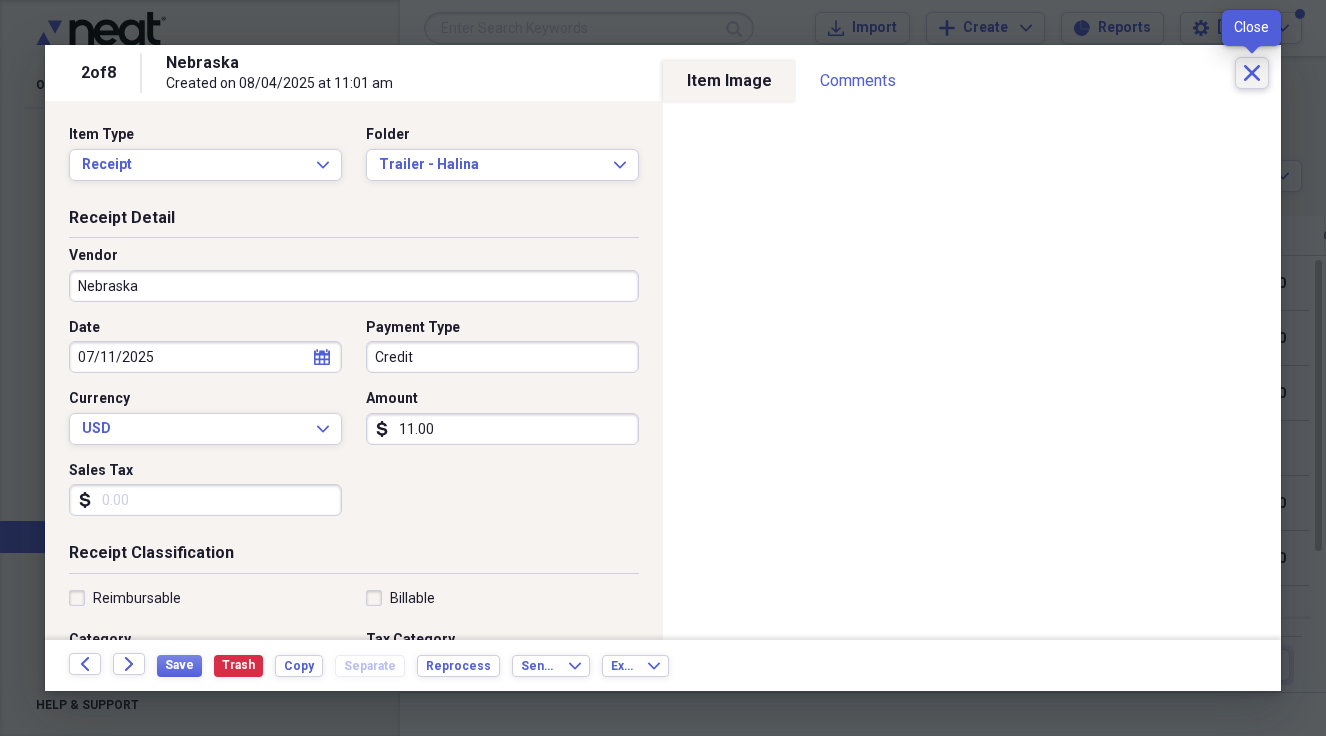 click 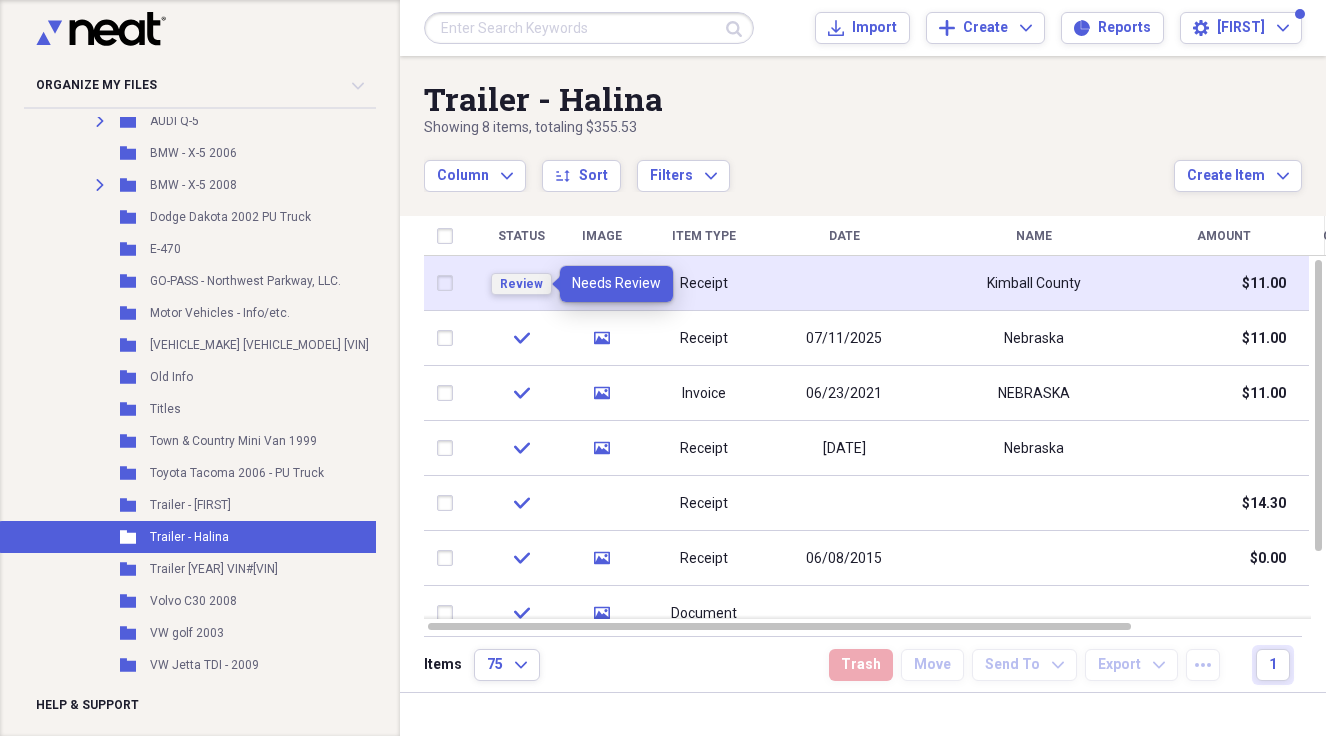 click on "Review" at bounding box center (521, 284) 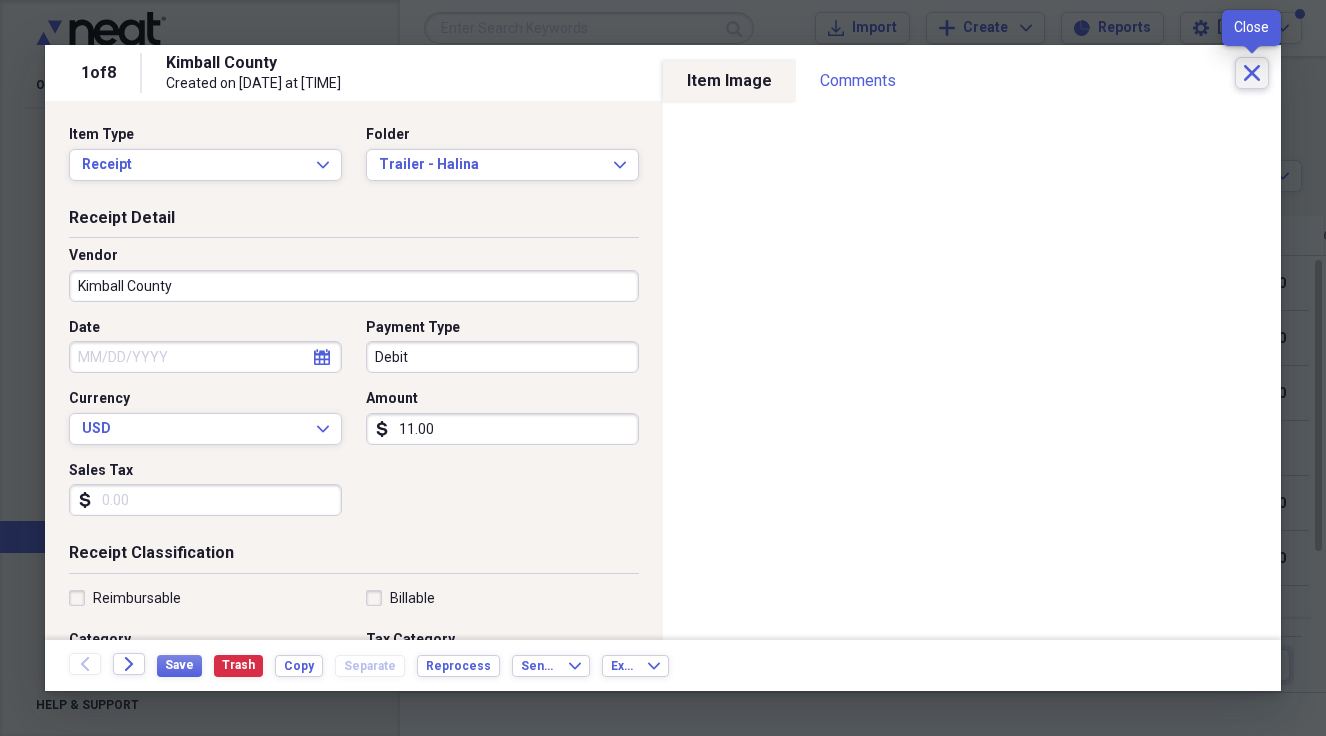 click 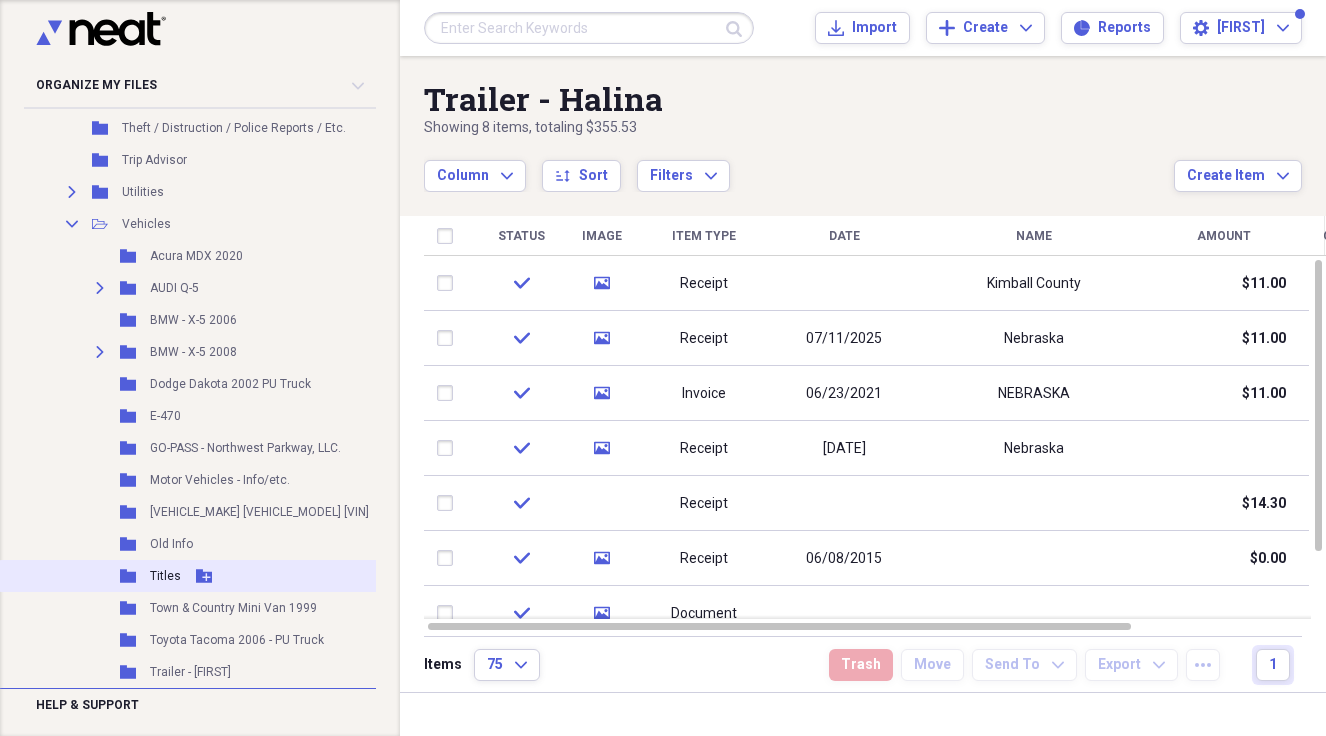 scroll, scrollTop: 1764, scrollLeft: 0, axis: vertical 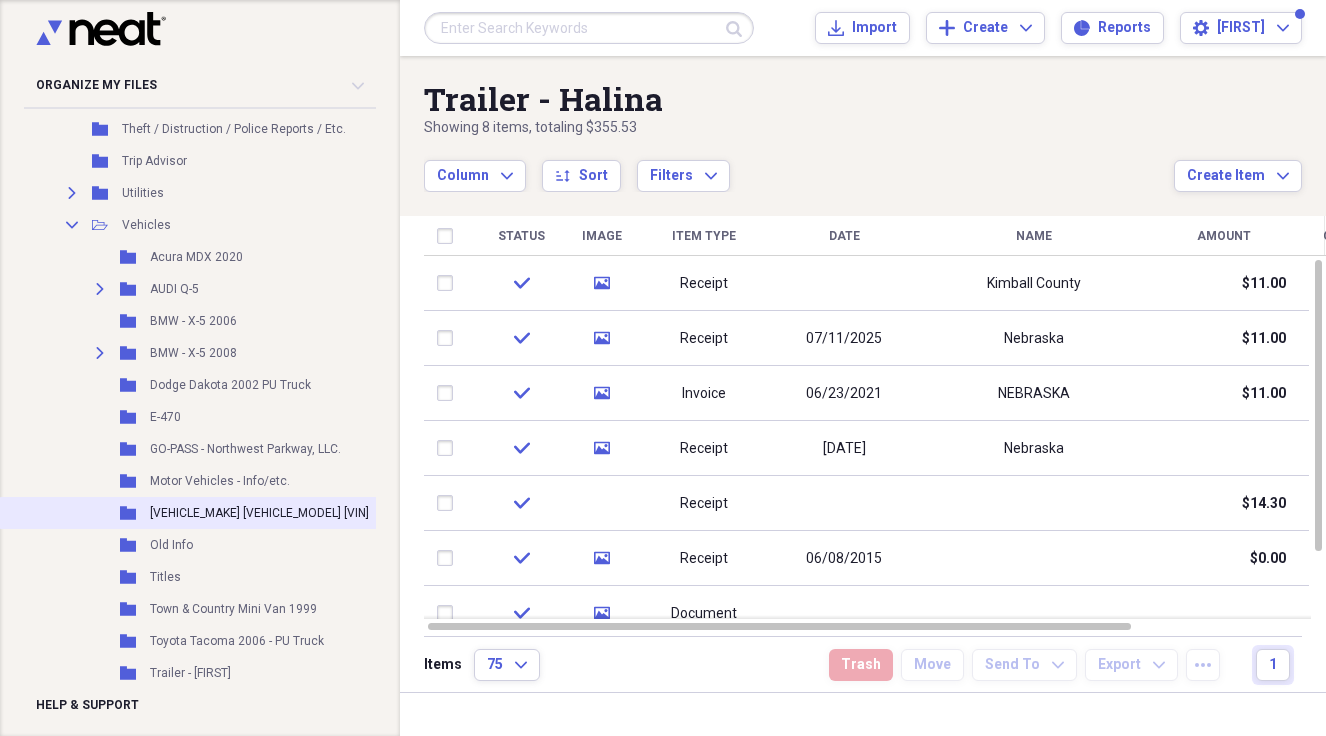 click on "[VEHICLE_MAKE] [VEHICLE_MODEL] [VIN]" at bounding box center (259, 513) 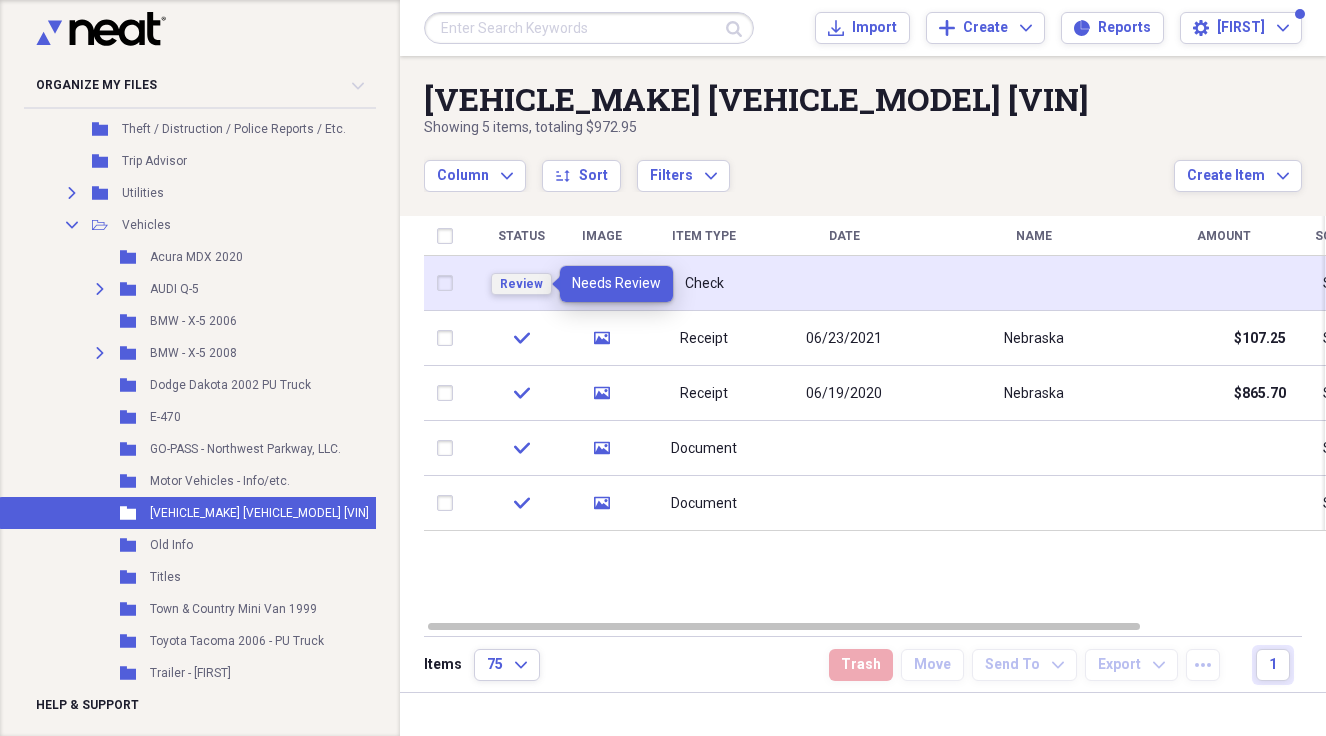 click on "Review" at bounding box center [521, 284] 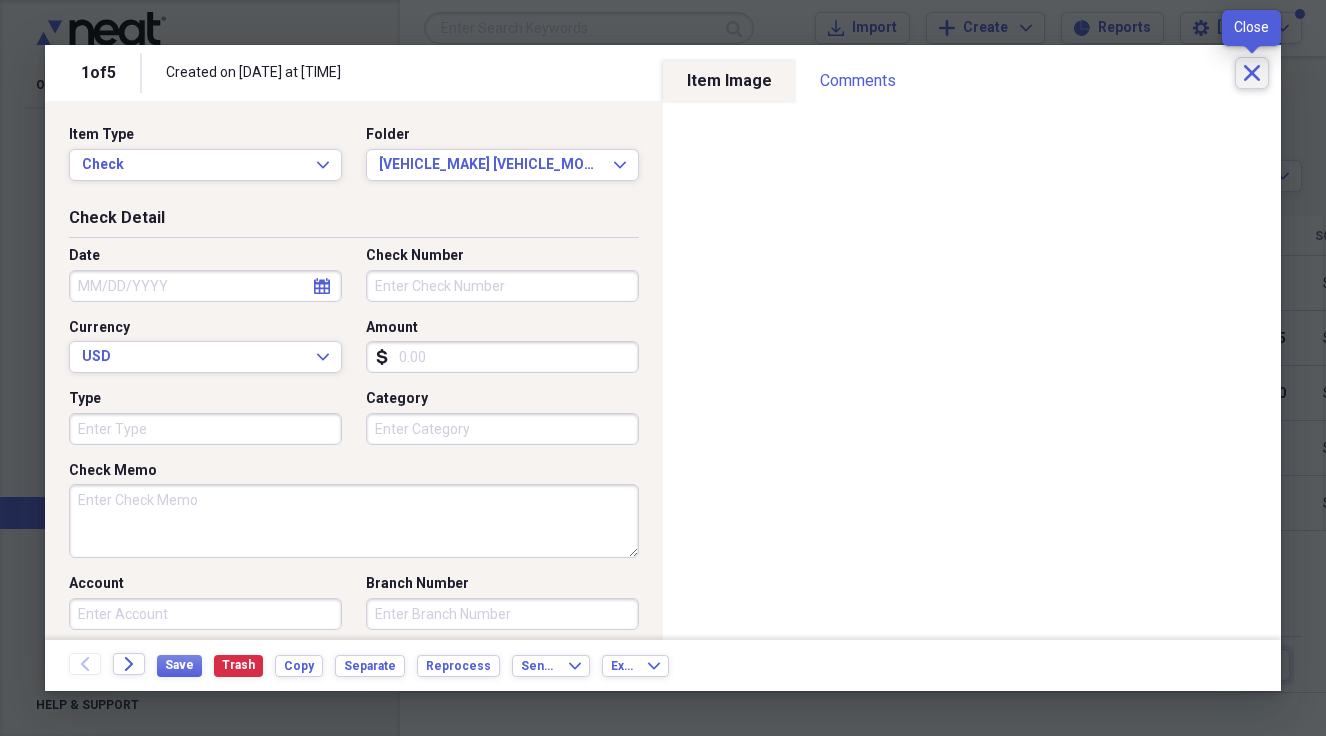 click 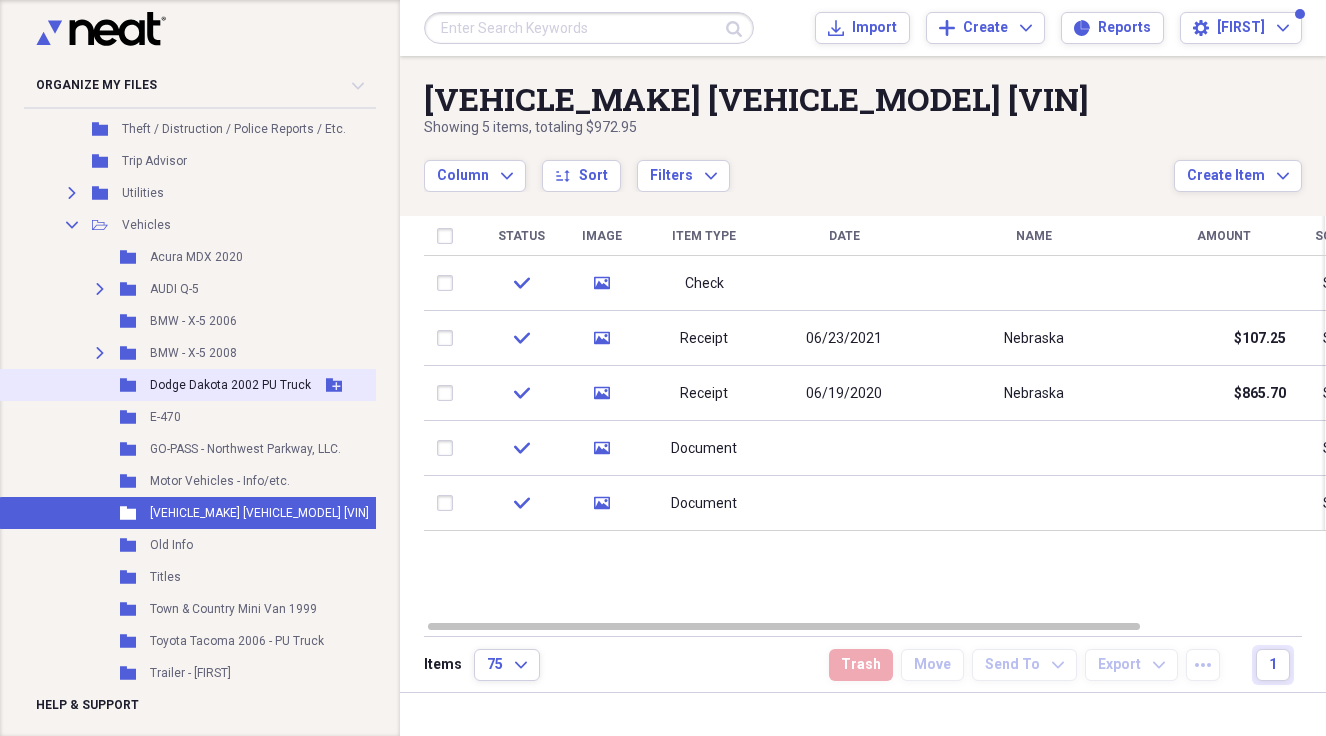 click on "Dodge Dakota 2002 PU Truck" at bounding box center [230, 385] 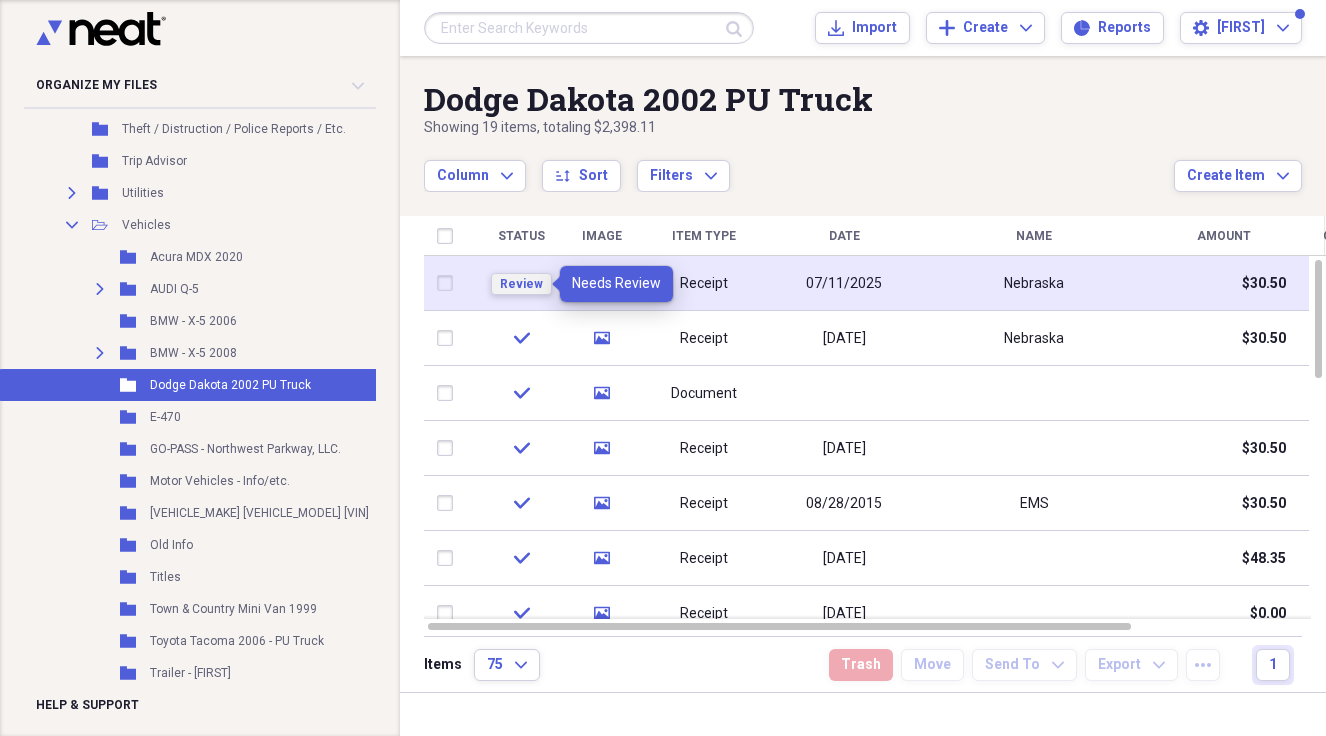 click on "Review" at bounding box center (521, 284) 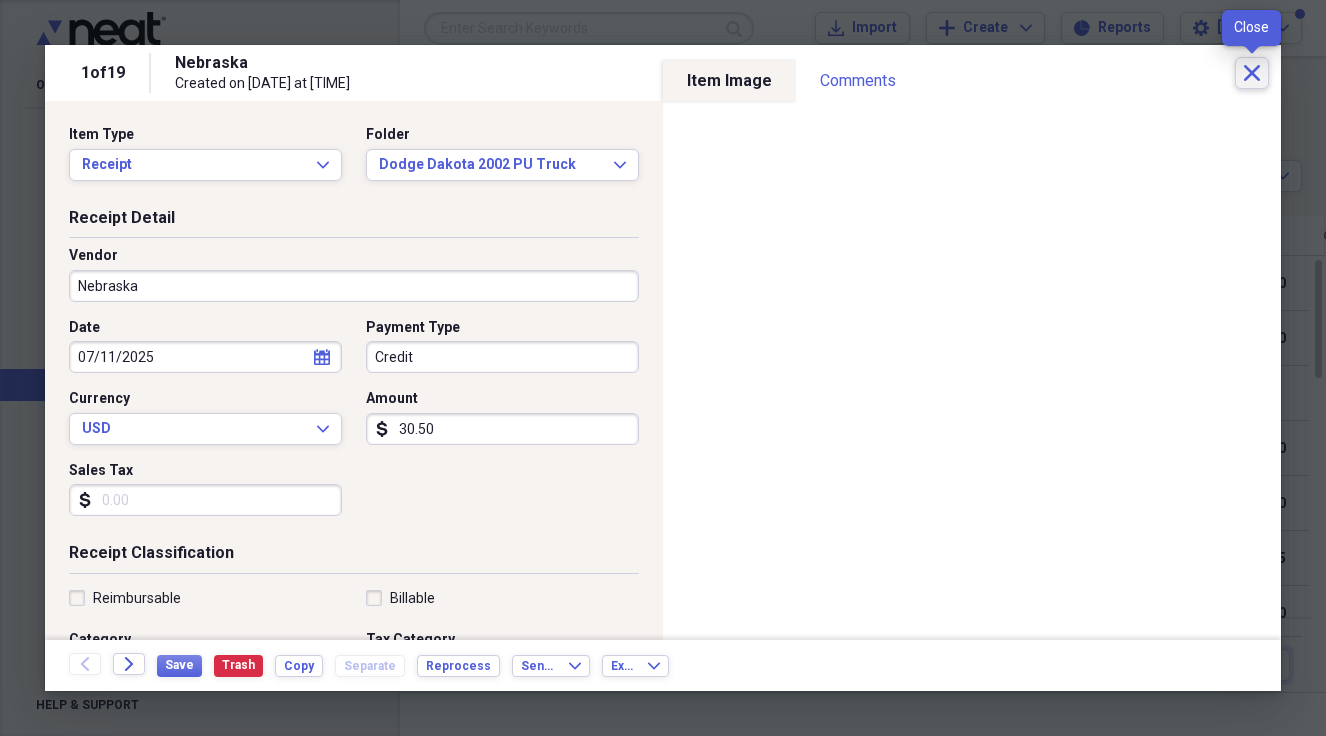 click on "Close" 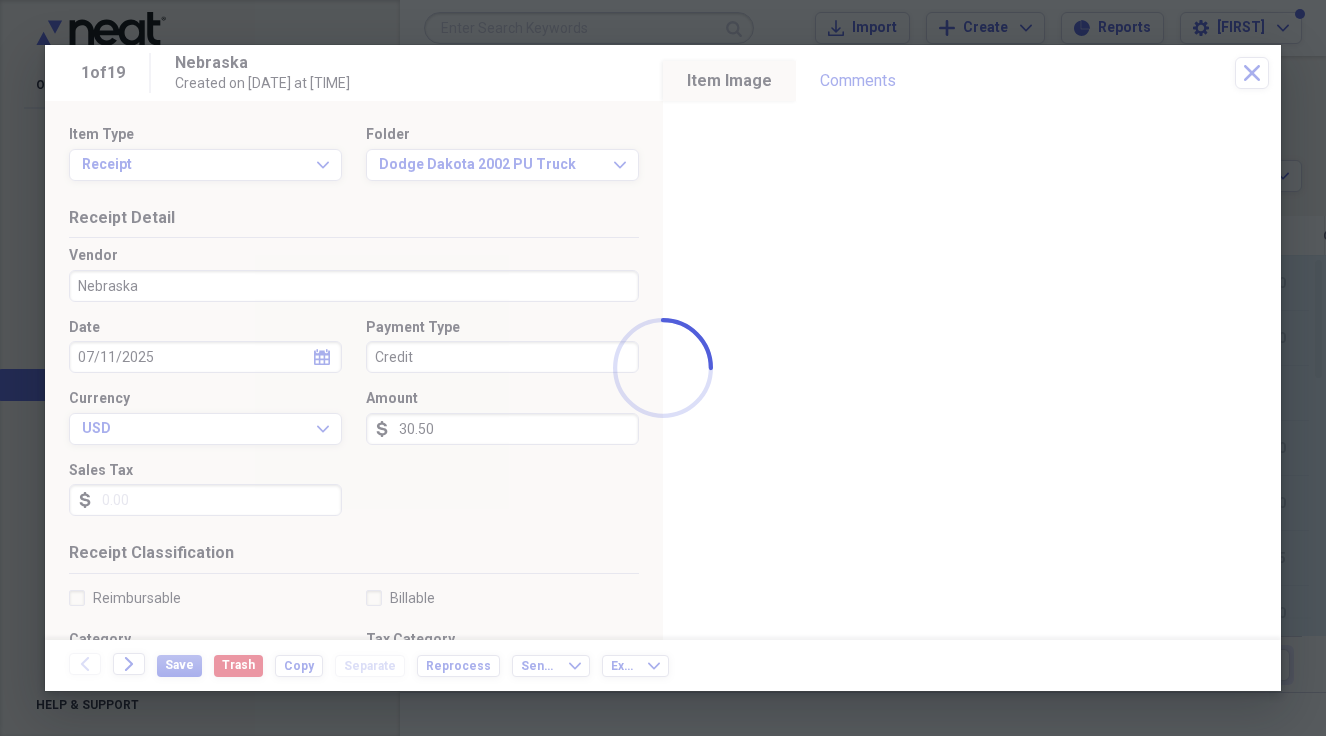 click on "Organize My Files 99+ Collapse Unfiled Needs Review 99+ Unfiled All Files Unfiled Unfiled Unfiled Saved Reports Collapse My Cabinet My Cabinet Add Folder Expand Folder [COMPANY_NAME] Add Folder Folder [FIRST] Look Add Folder Collapse Open Folder Business Add Folder Expand Folder [YEAR] Business - Receipts Add Folder Expand Folder [YEAR] Business - Receipts Add Folder Expand Folder [YEAR] Business - Receipts Add Folder Expand Folder [YEAR] Business - Receipt Add Folder Folder [YEAR] Business - Receipts Add Folder Expand Folder [COMPANY_NAME] Add Folder Expand Folder [COMPANY_NAME] Add Folder Expand Folder Agreements  - Leases Add Folder Expand Folder [COMPANY_NAME] Insurance Add Folder Expand Folder Cirtificates Add Folder Folder Contacts - Bussiness Add Folder Expand Folder Contractors Add Folder Expand Folder Credit Cards Add Folder Folder Damages Add Folder Expand Folder Documents Etc... Add Folder Folder Donations Add Folder Folder [COMPANY_NAME] - PCI Add Folder Folder [COMPANY_NAME] [ACCOUNT_NUMBER] Add Folder Folder Finantial Statements Add Folder Folder Add Folder Folder Gym Info" at bounding box center [663, 368] 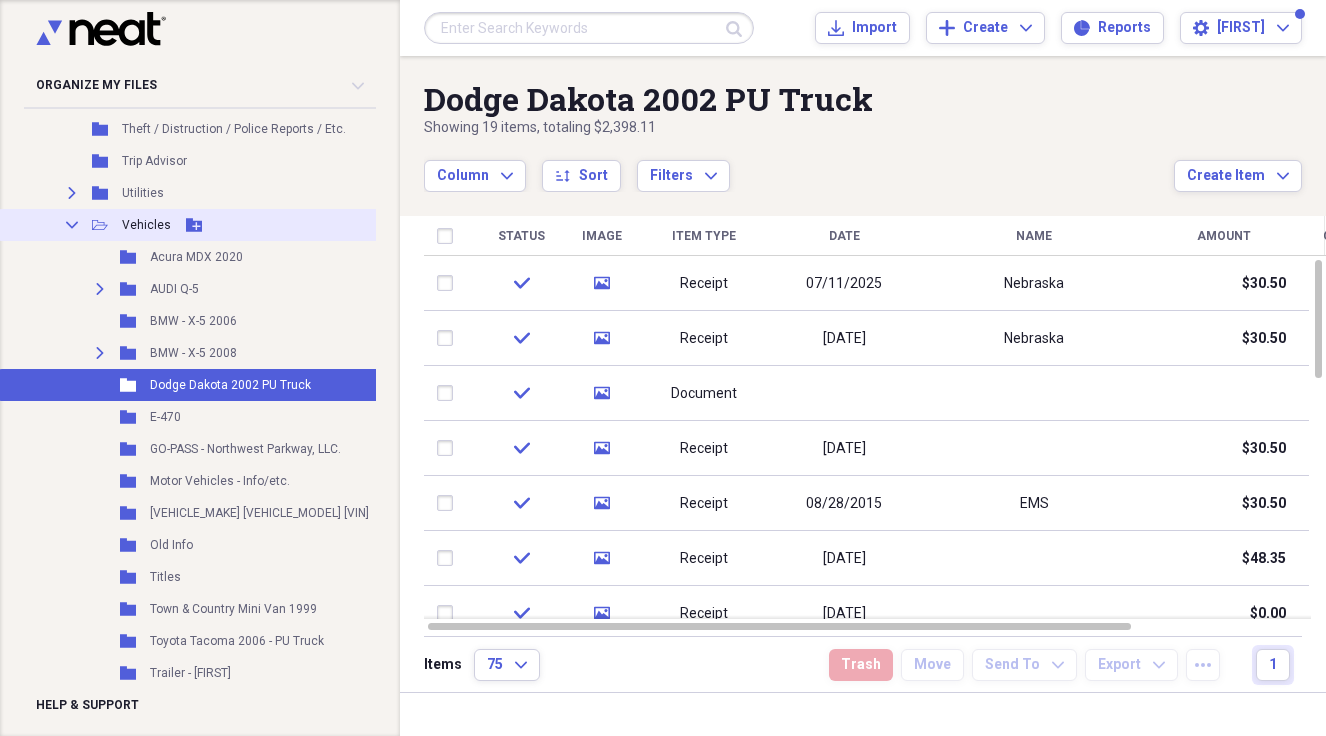click on "Collapse" 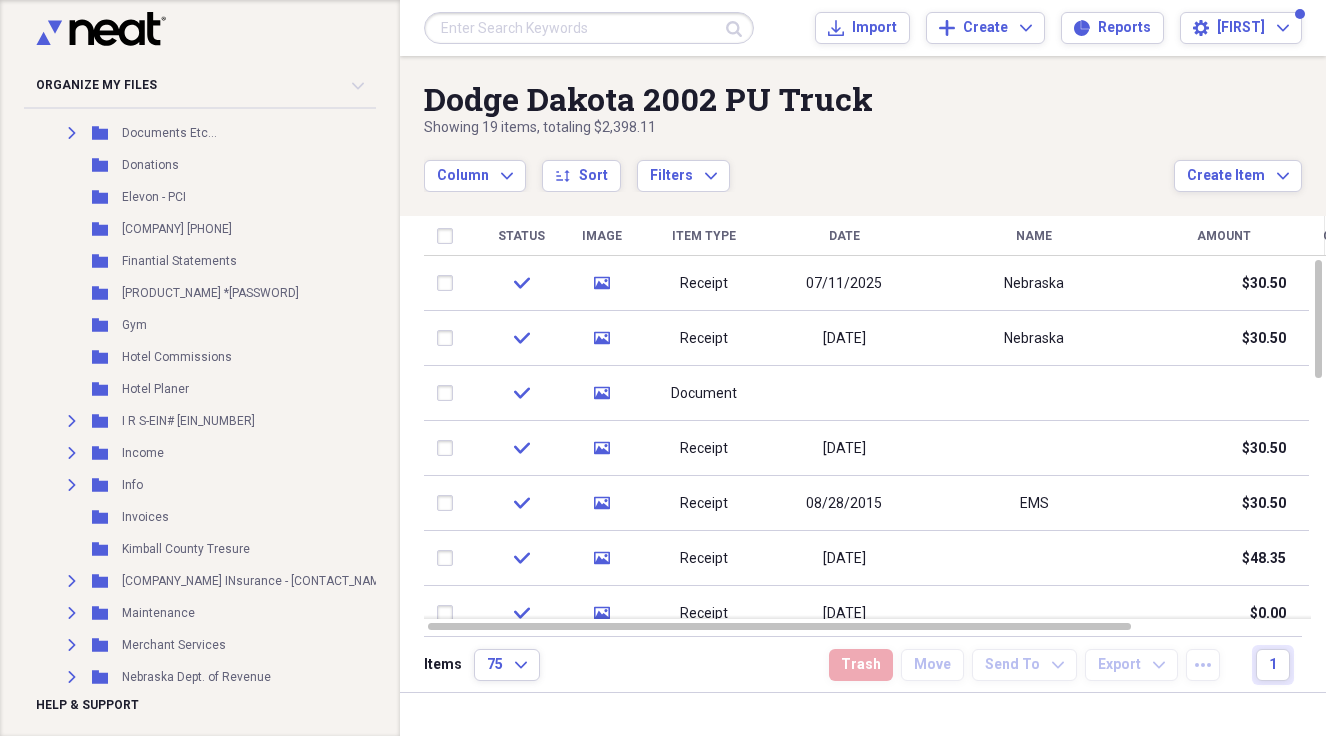 scroll, scrollTop: 168, scrollLeft: 0, axis: vertical 